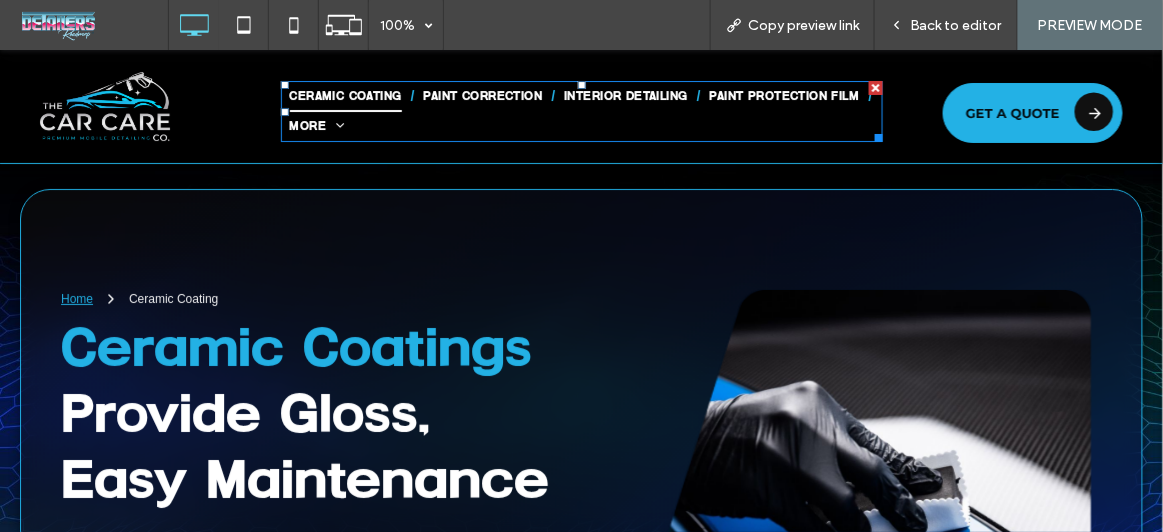 scroll, scrollTop: 4090, scrollLeft: 0, axis: vertical 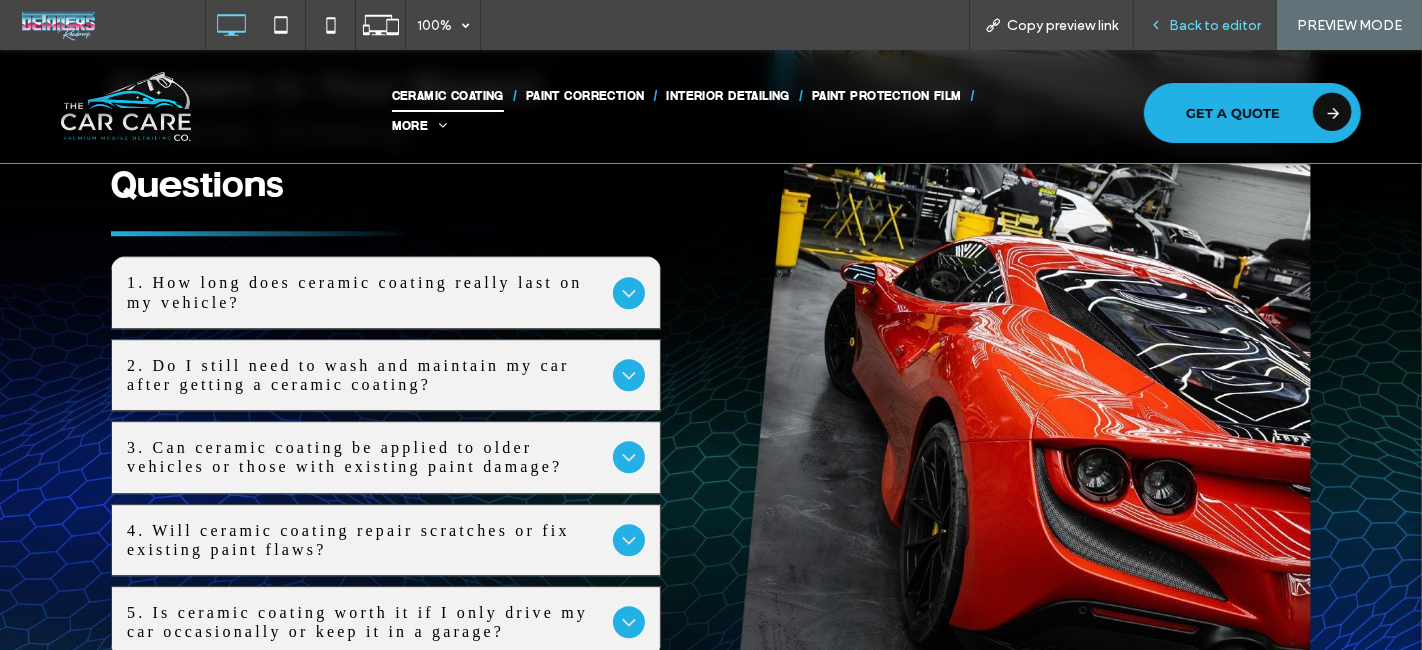 click on "Back to editor" at bounding box center (1205, 25) 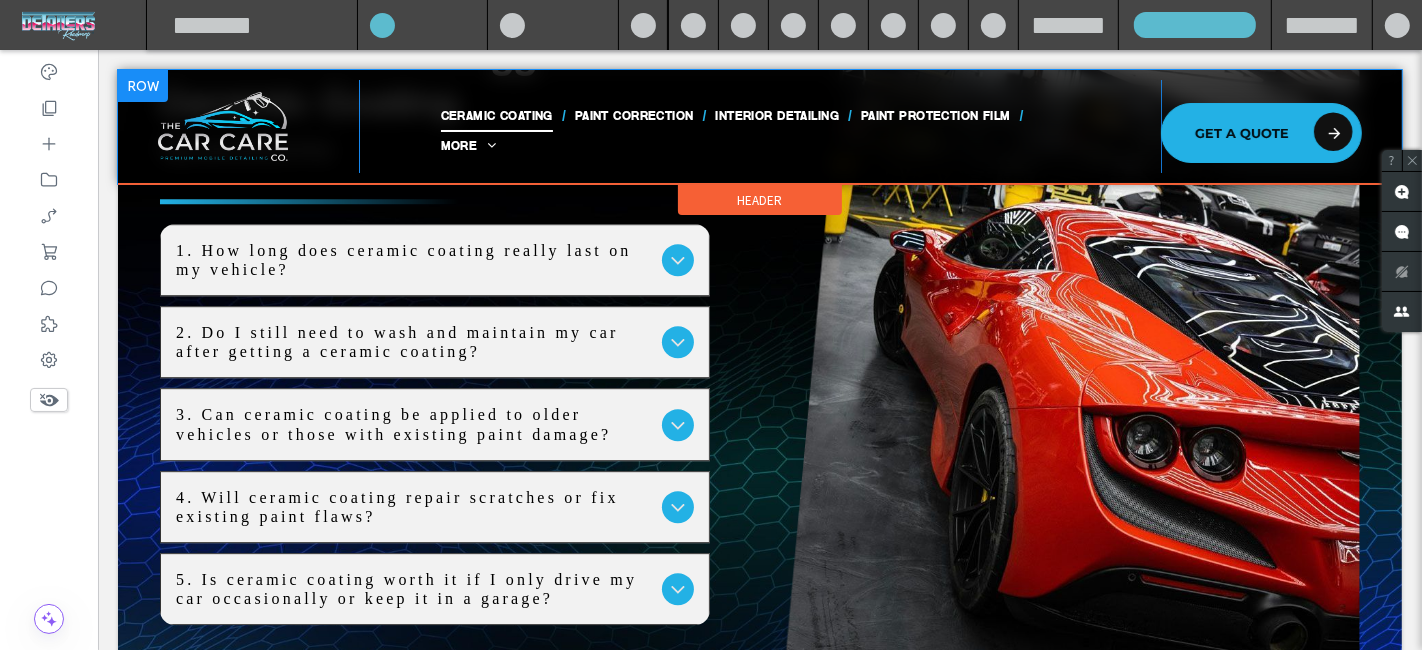 scroll, scrollTop: 4965, scrollLeft: 0, axis: vertical 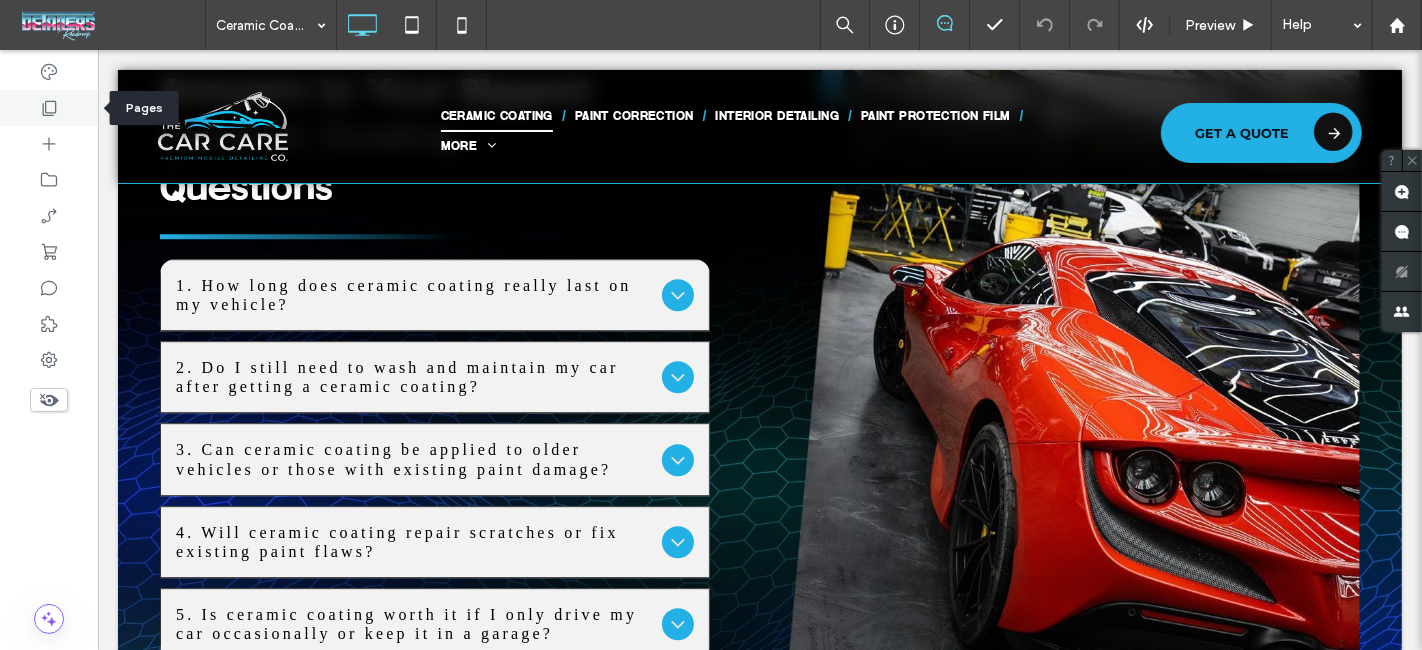 click at bounding box center (49, 108) 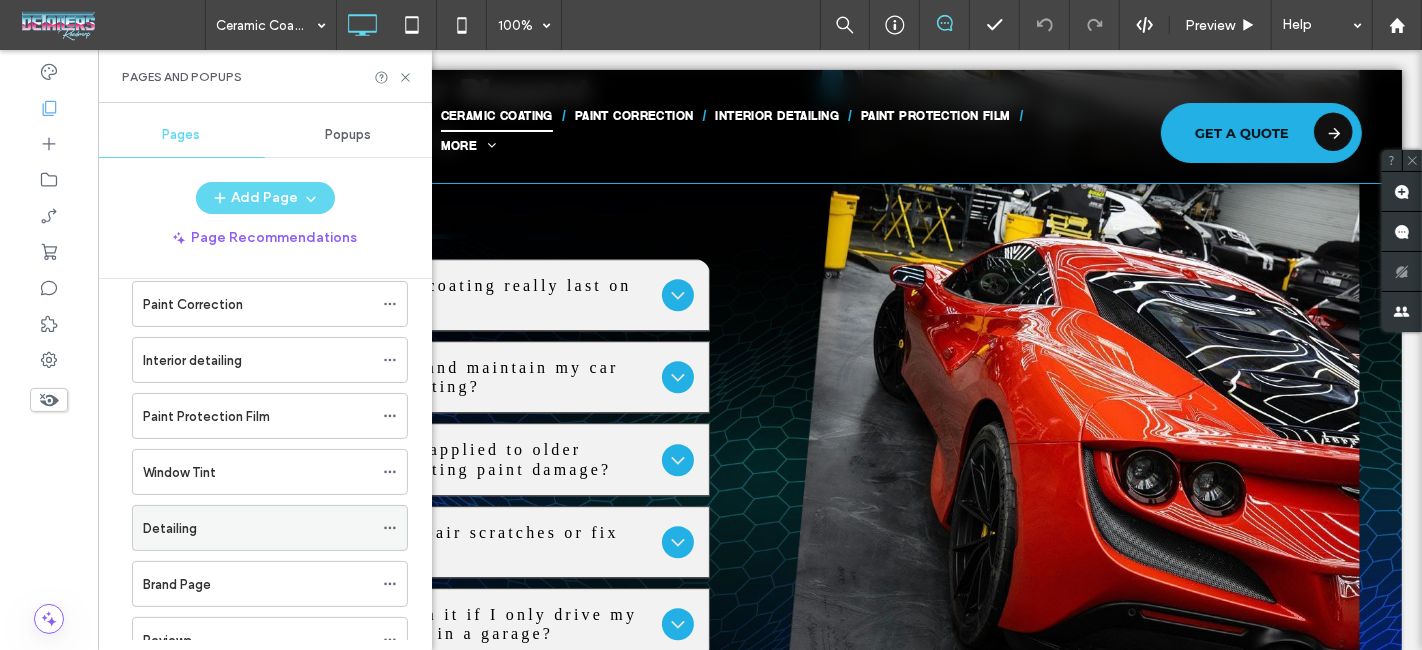 scroll, scrollTop: 111, scrollLeft: 0, axis: vertical 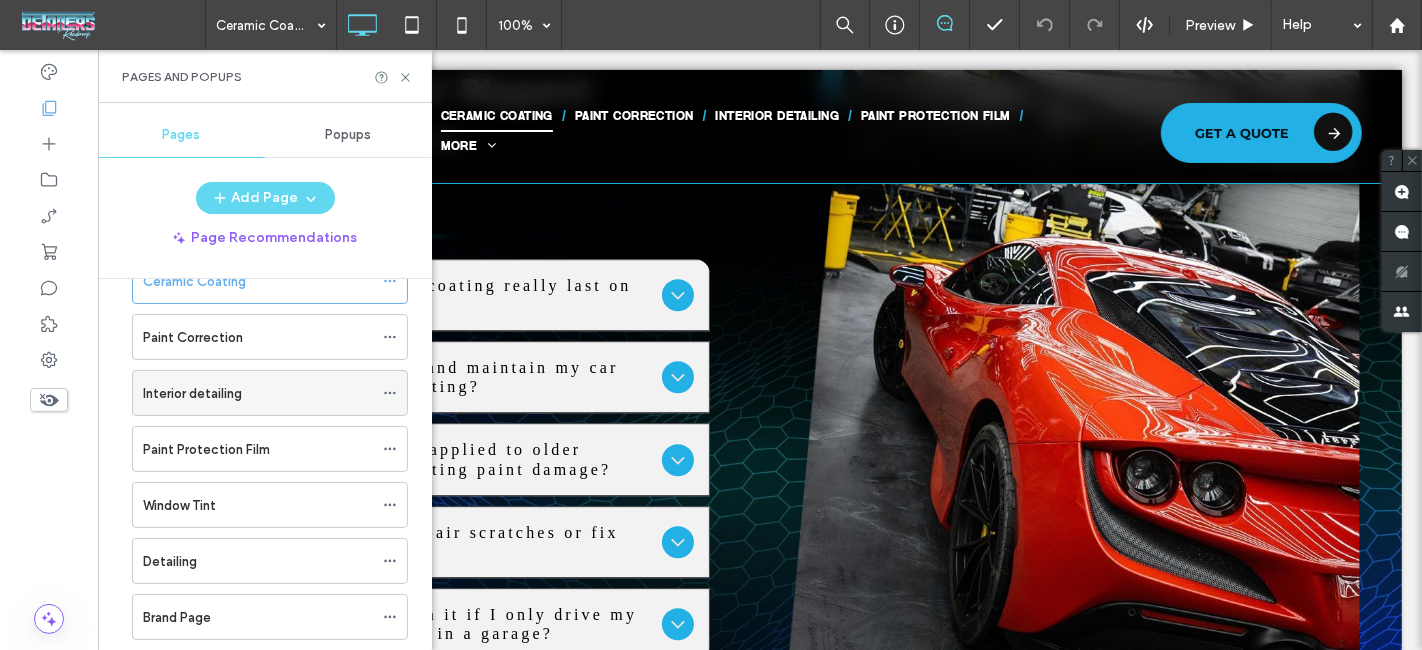 click 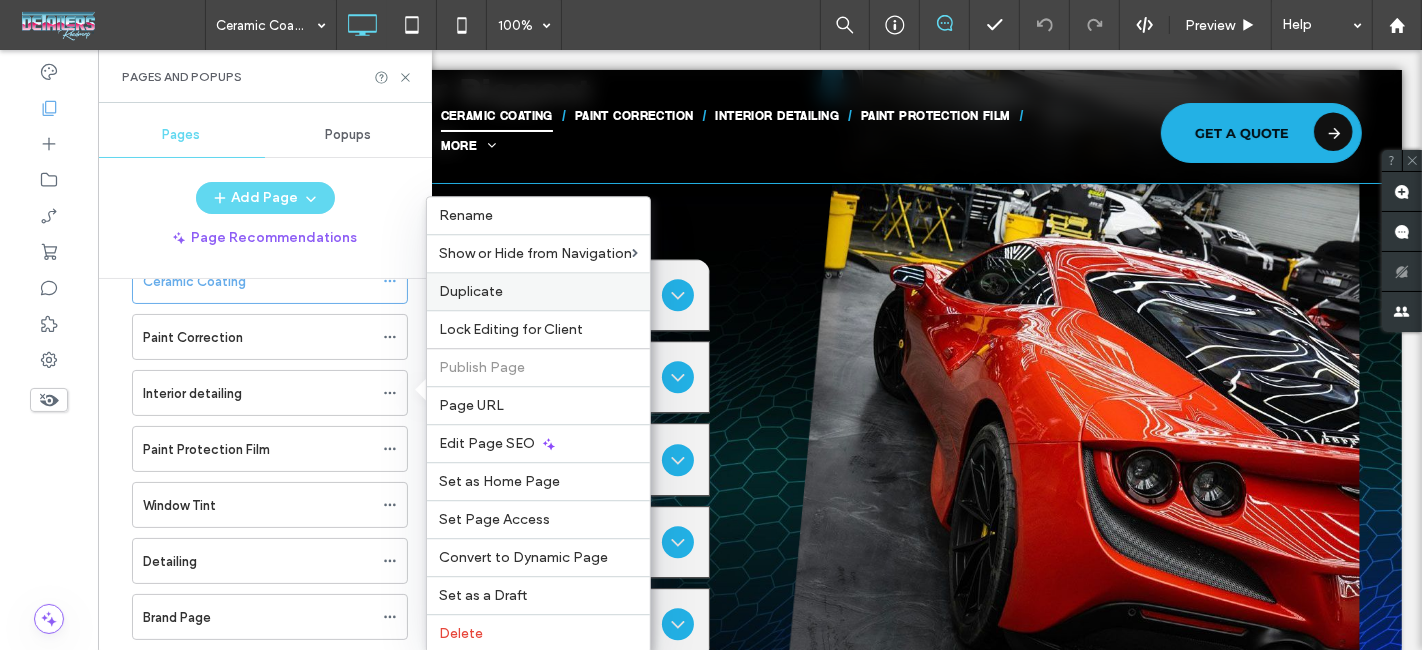 click on "Duplicate" at bounding box center (471, 291) 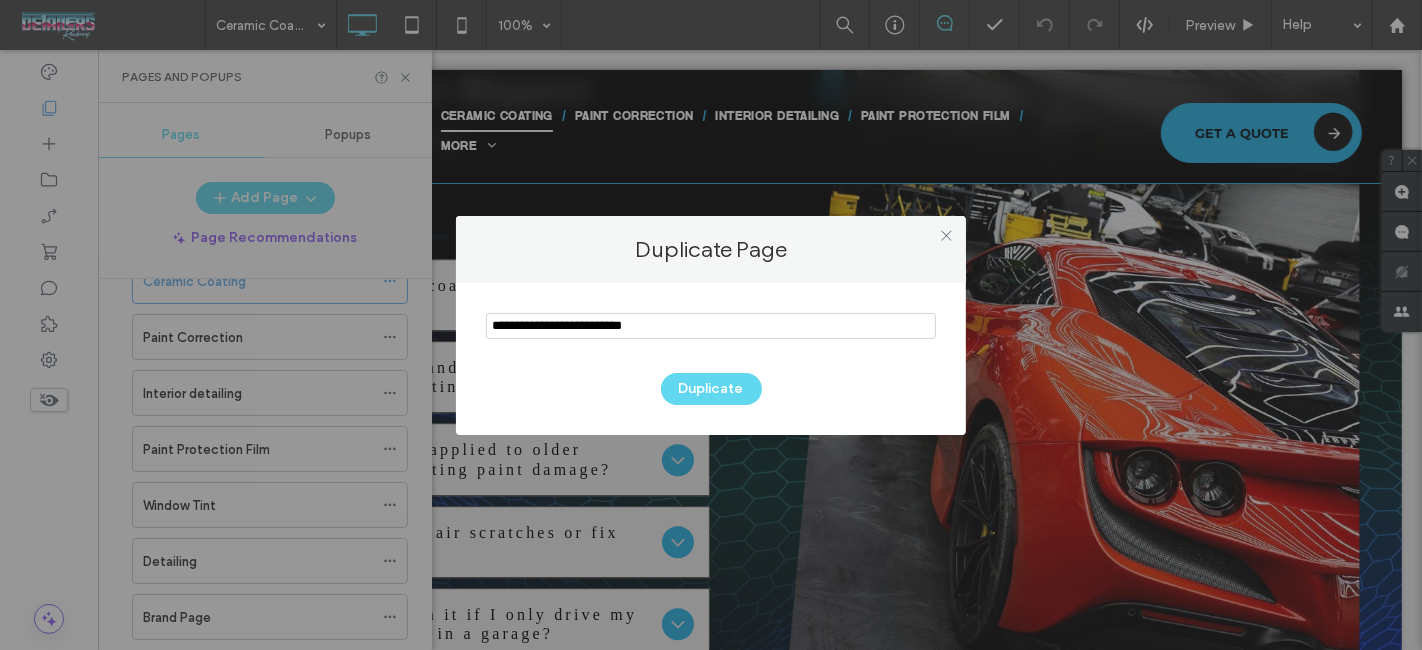 drag, startPoint x: 596, startPoint y: 325, endPoint x: 448, endPoint y: 338, distance: 148.56985 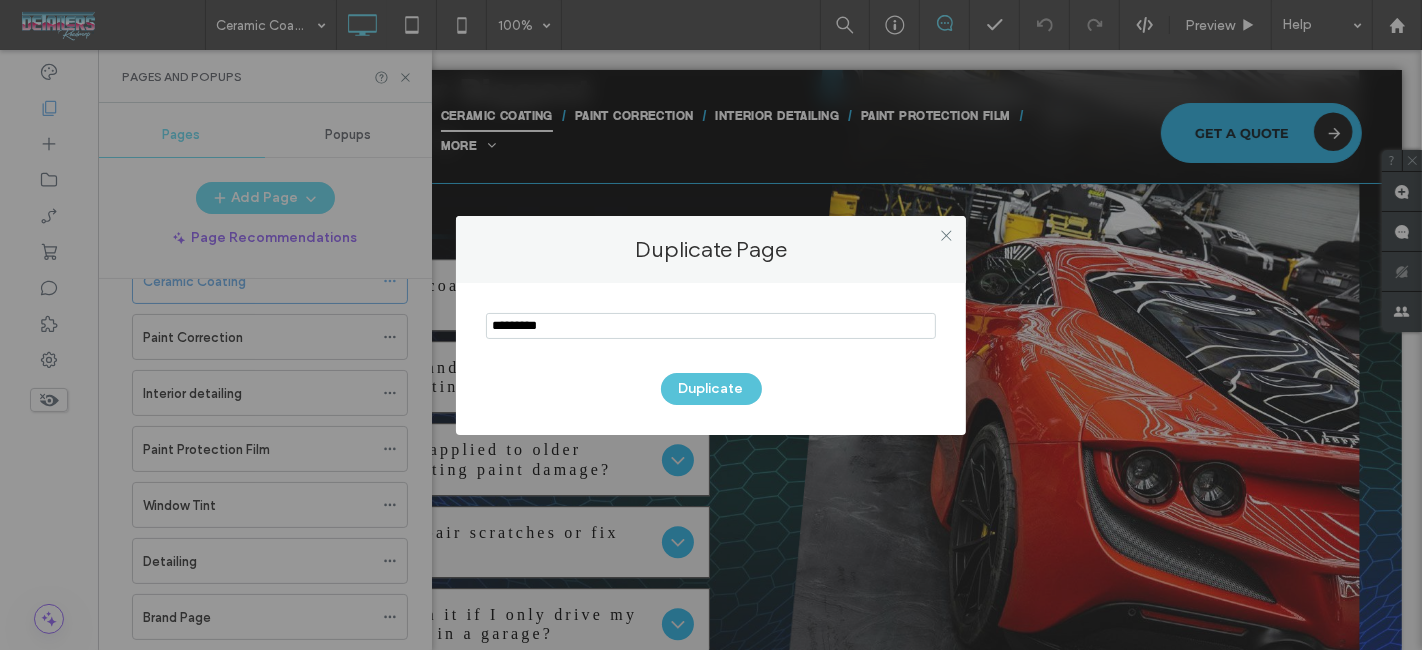 type on "*********" 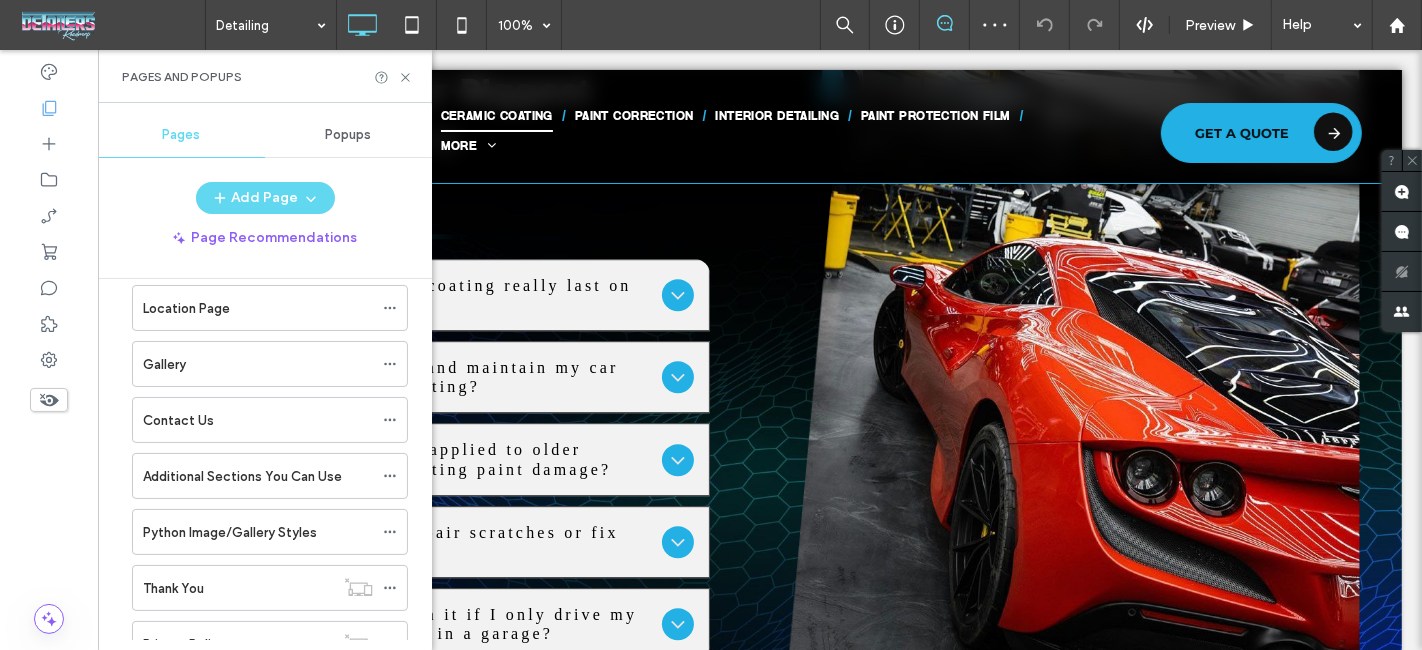 scroll, scrollTop: 765, scrollLeft: 0, axis: vertical 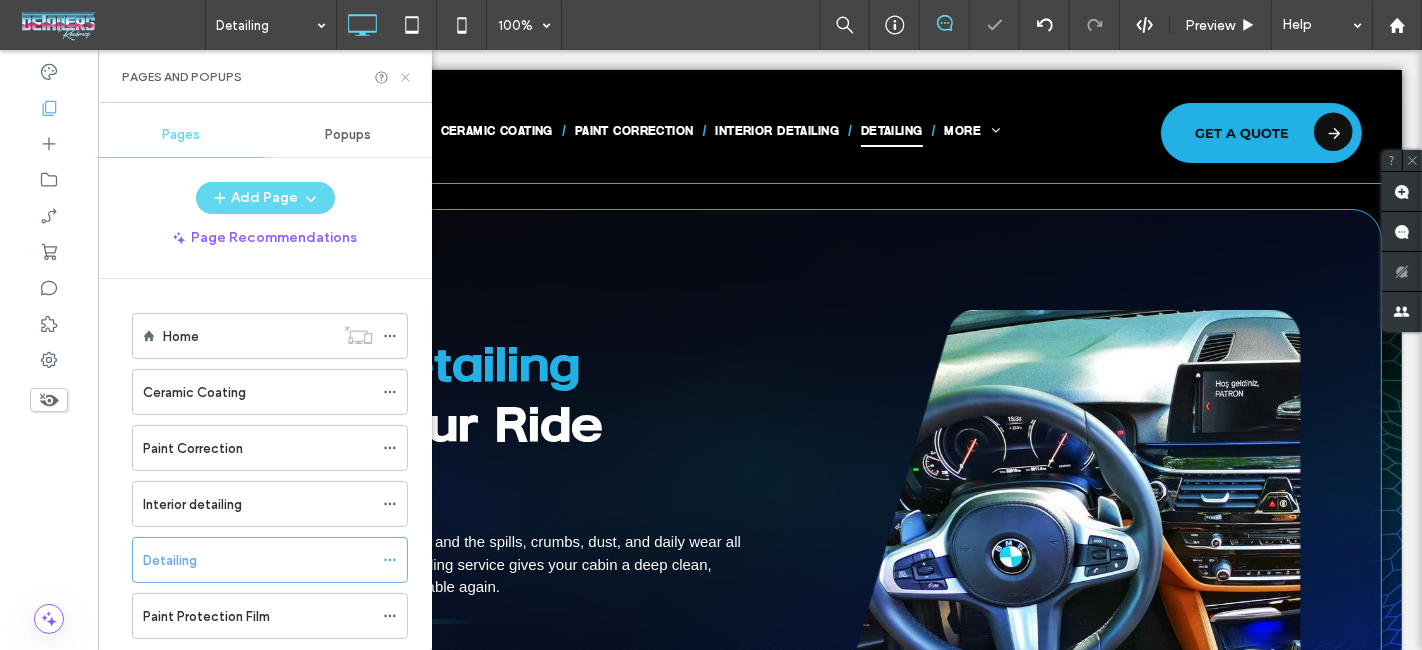 click 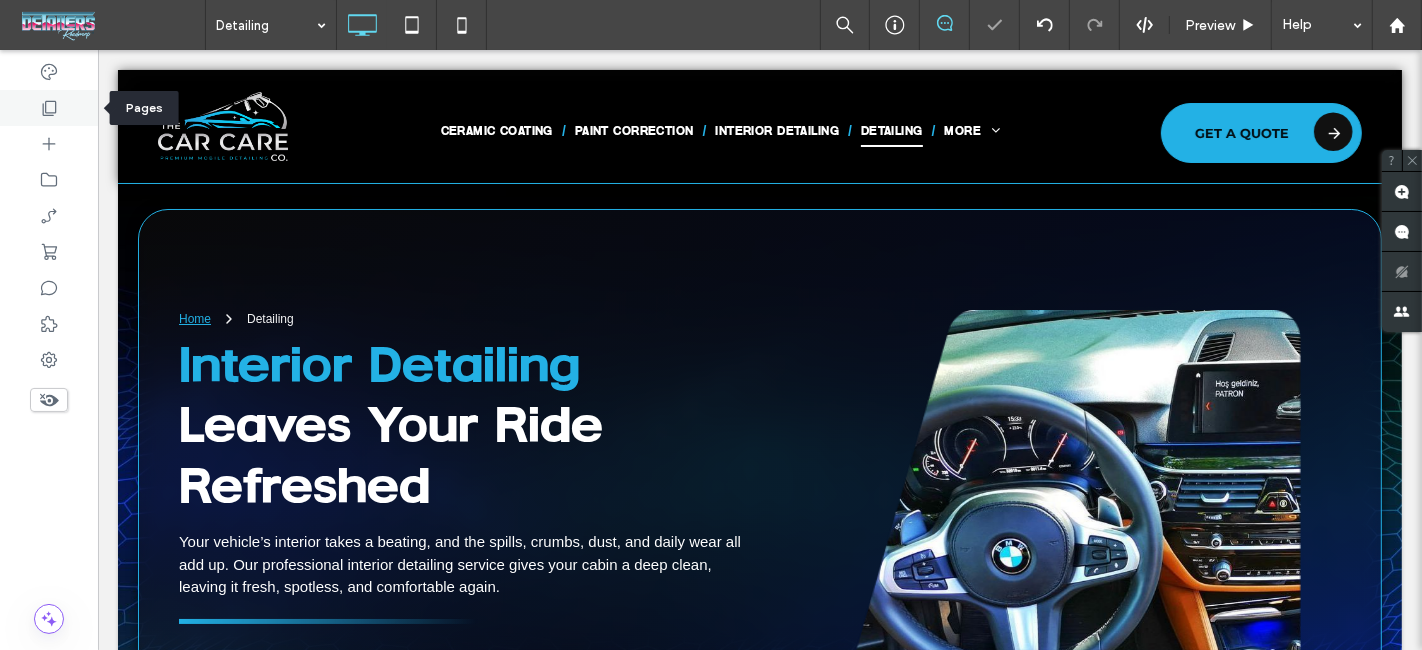 click at bounding box center [49, 108] 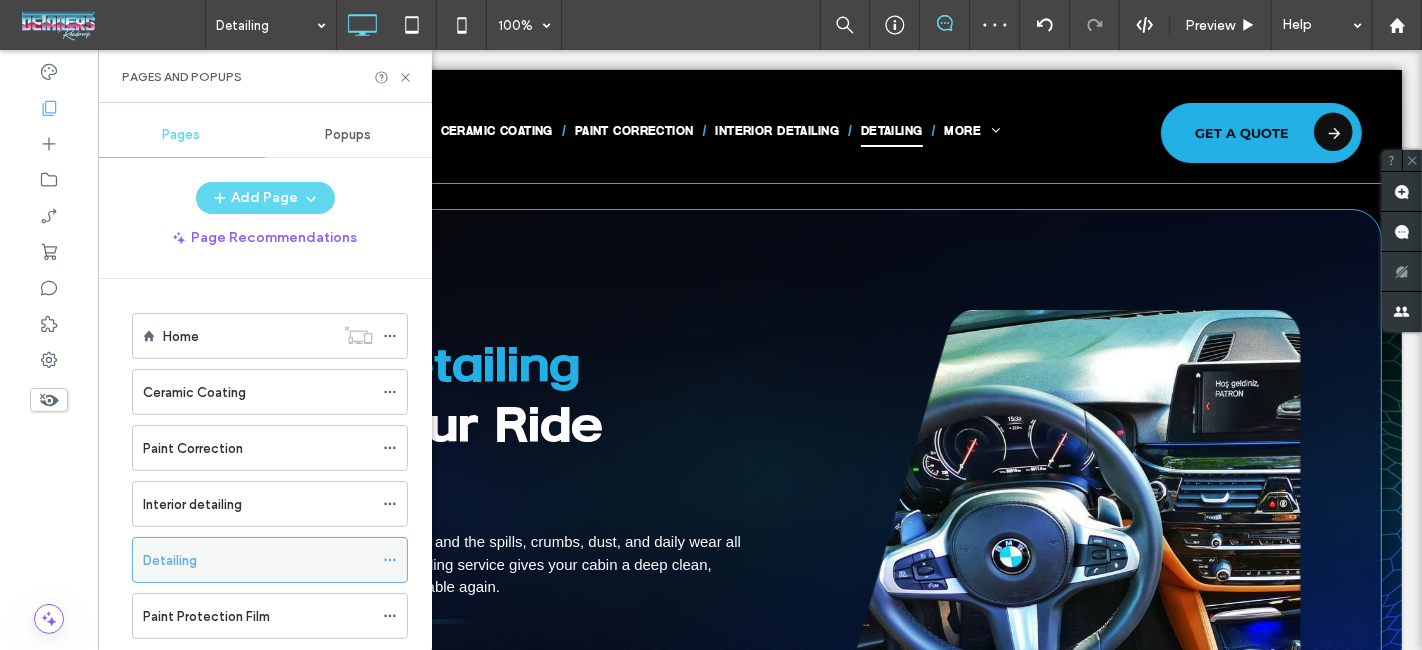 click 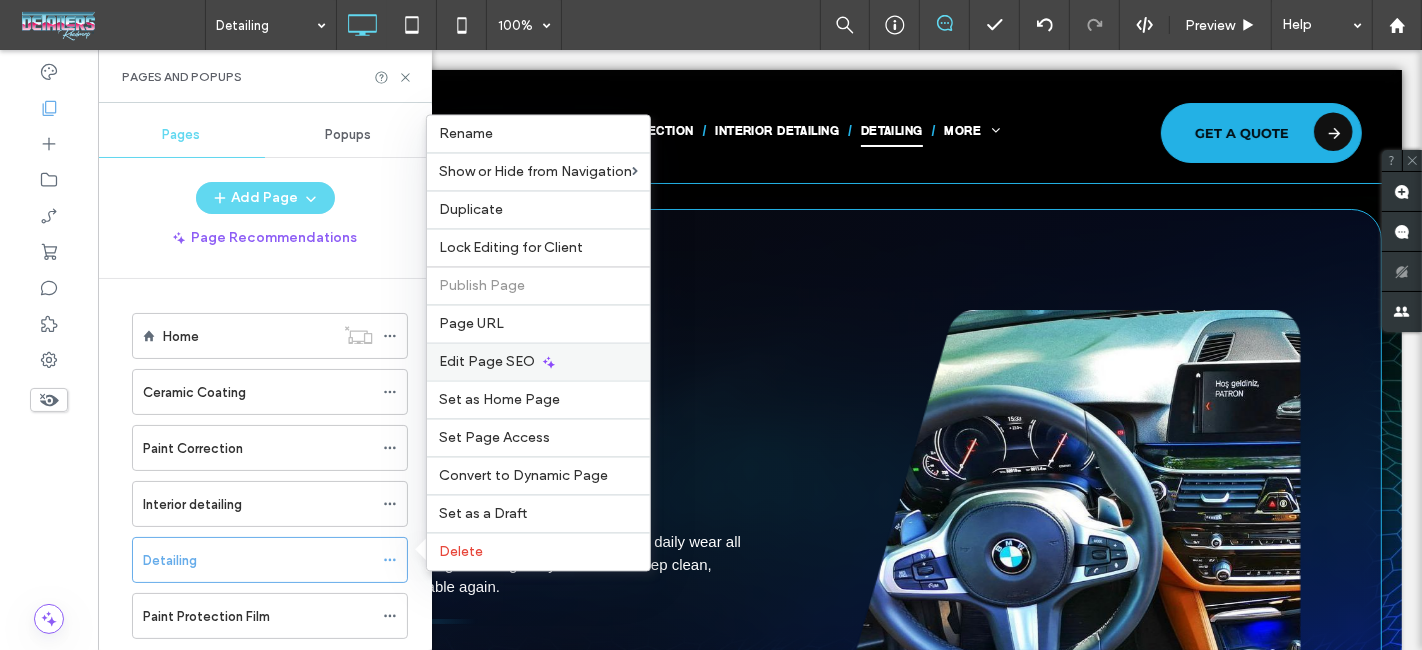 click on "Edit Page SEO" at bounding box center [487, 361] 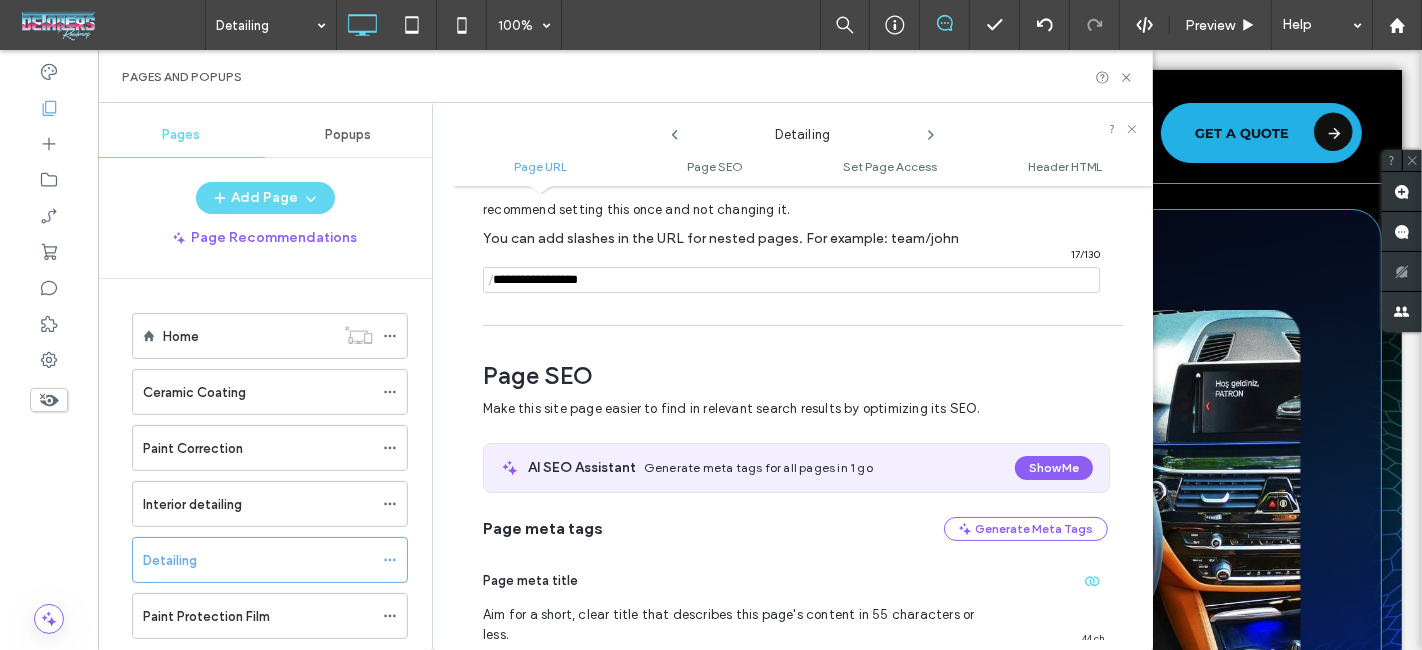 scroll, scrollTop: 273, scrollLeft: 0, axis: vertical 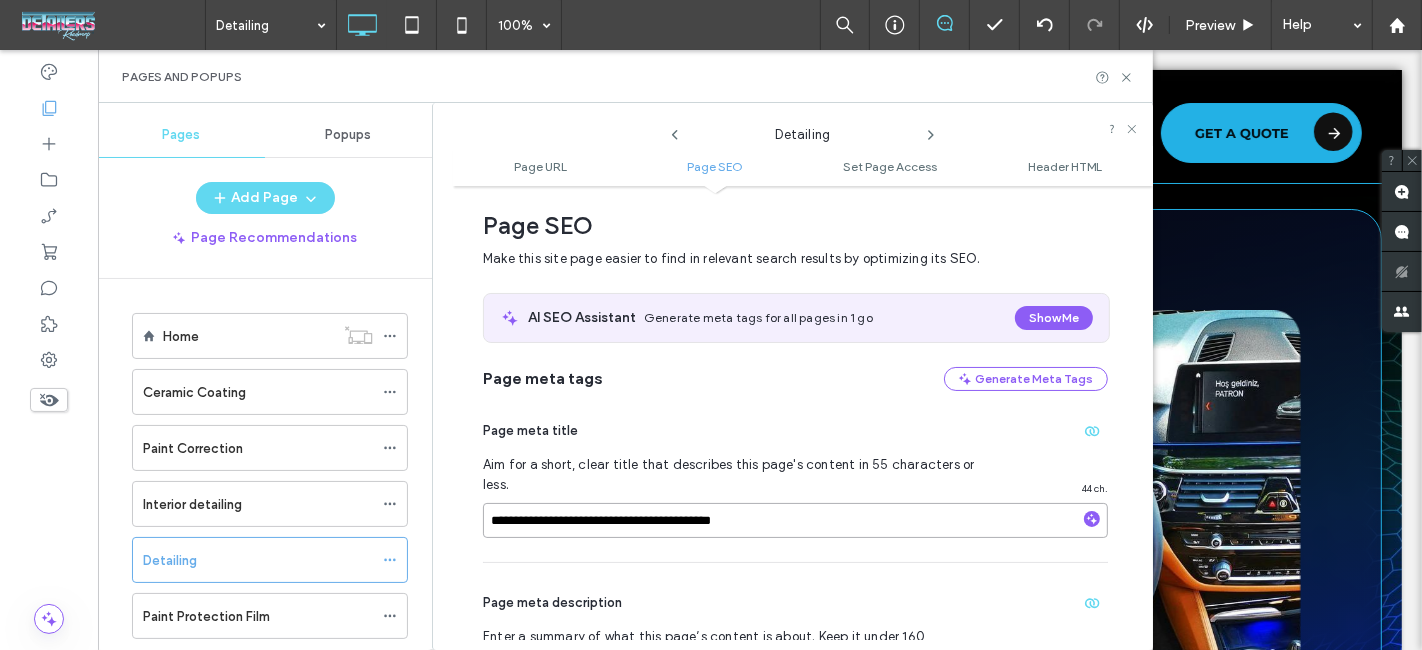 click on "**********" at bounding box center (795, 520) 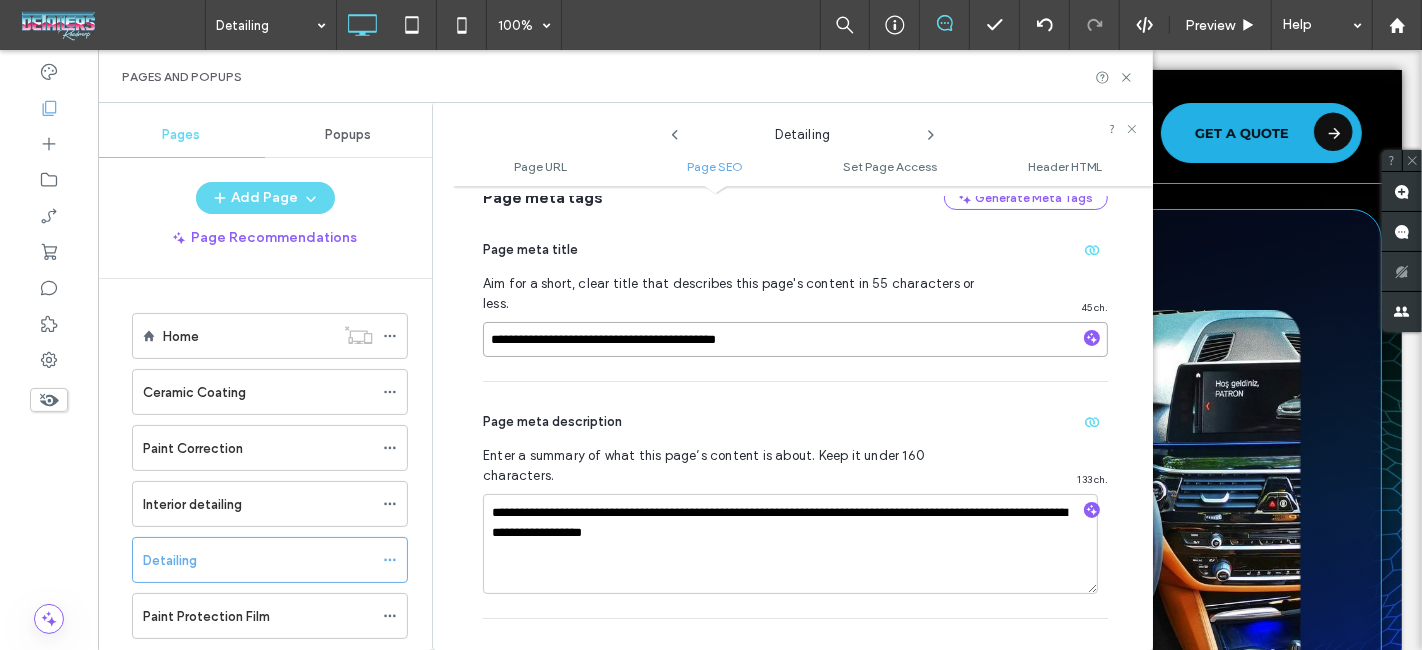 scroll, scrollTop: 606, scrollLeft: 0, axis: vertical 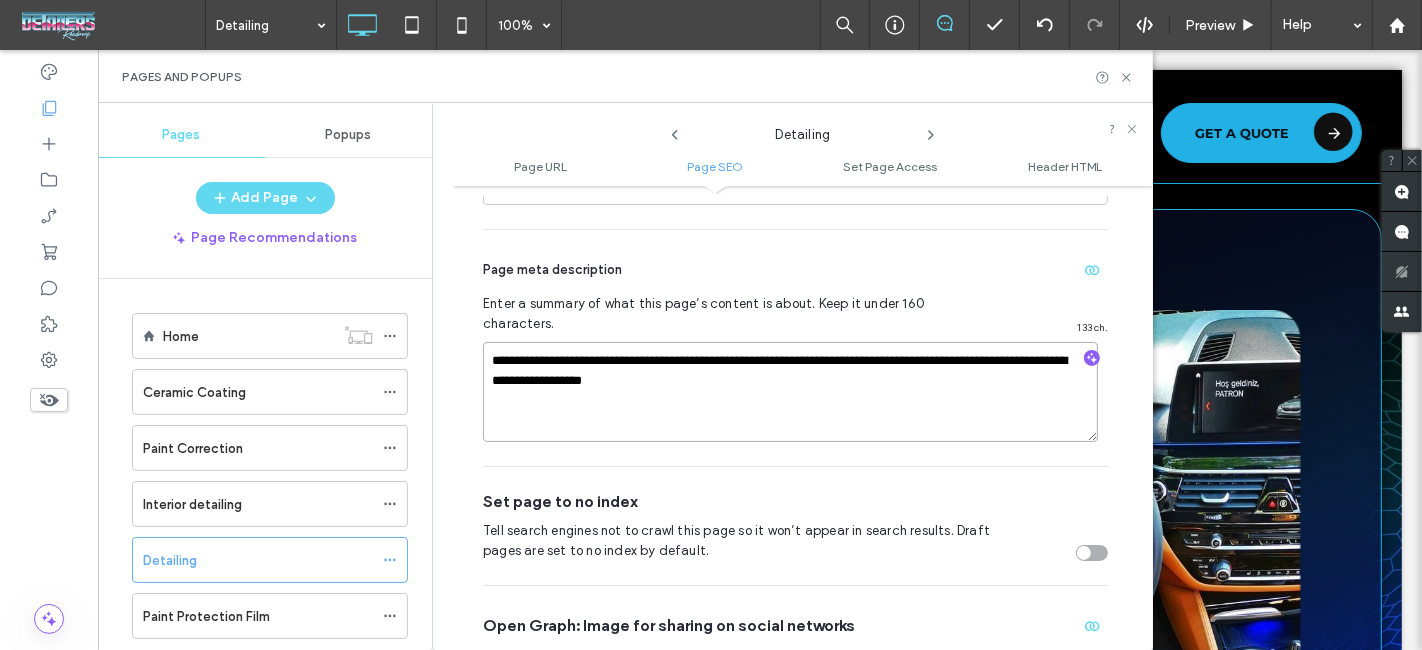 paste 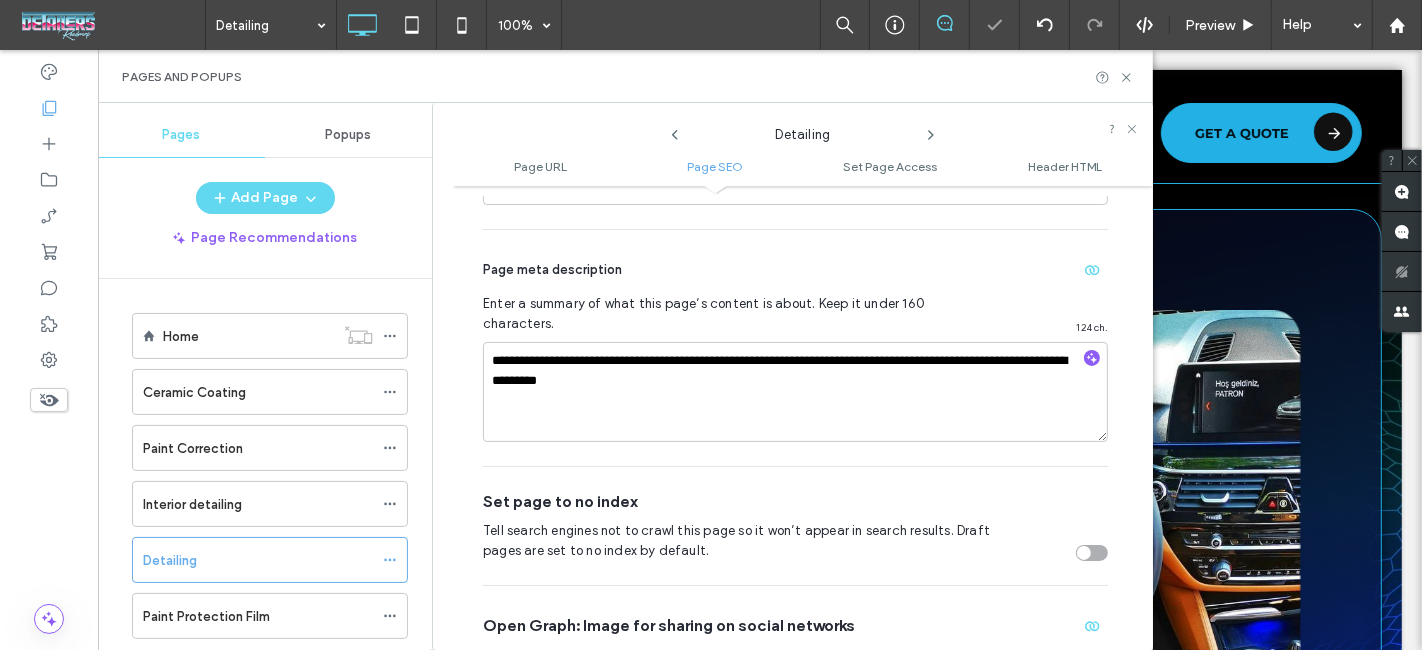 click on "**********" at bounding box center [803, 418] 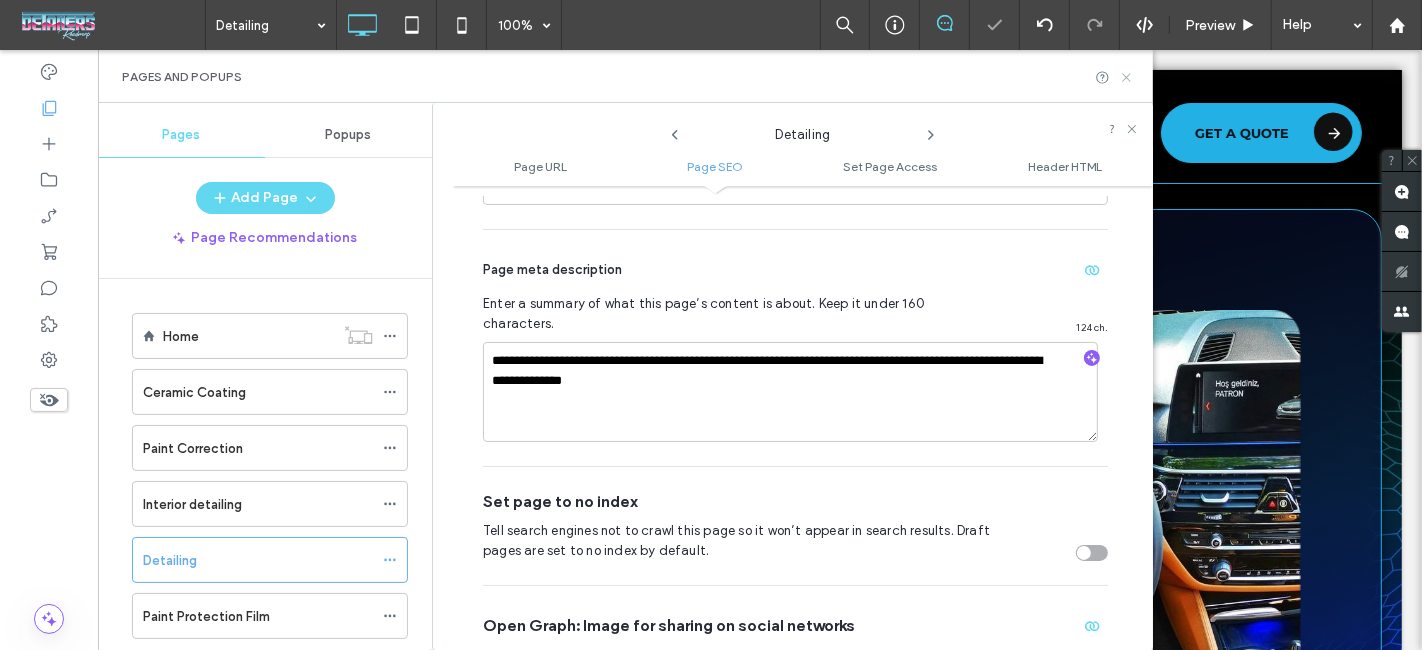 click 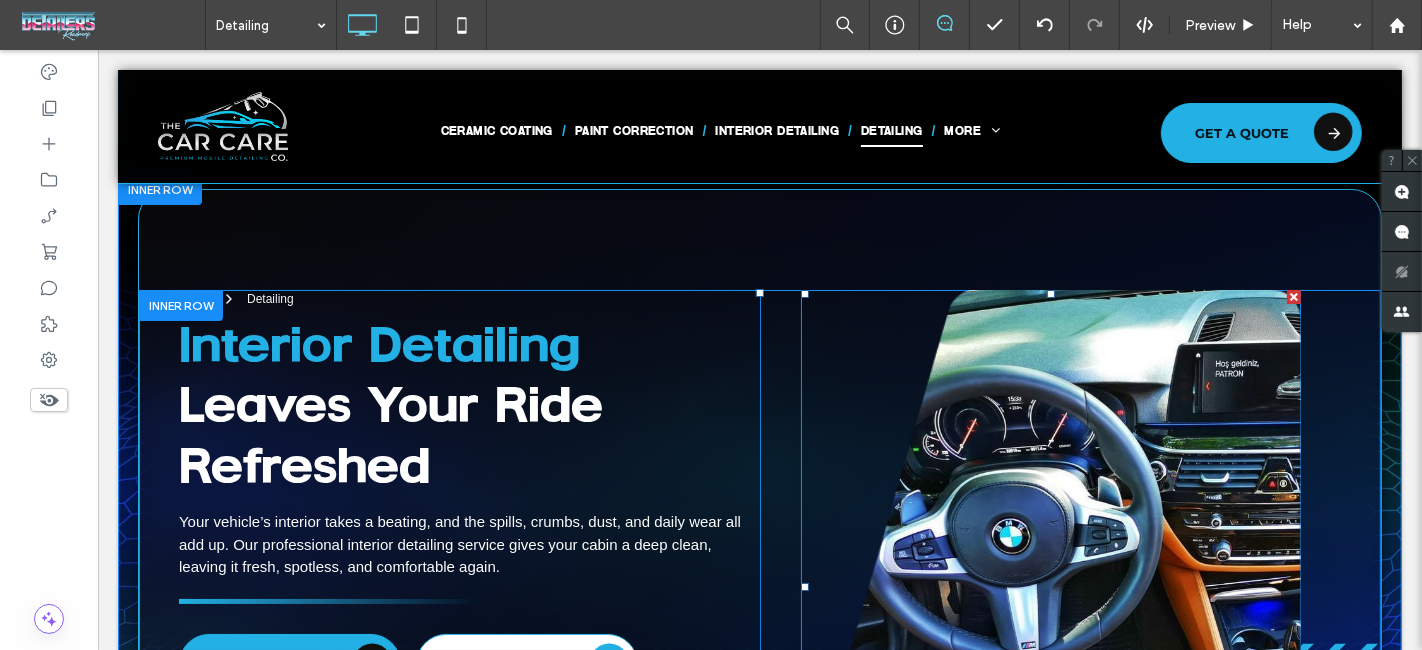 scroll, scrollTop: 0, scrollLeft: 0, axis: both 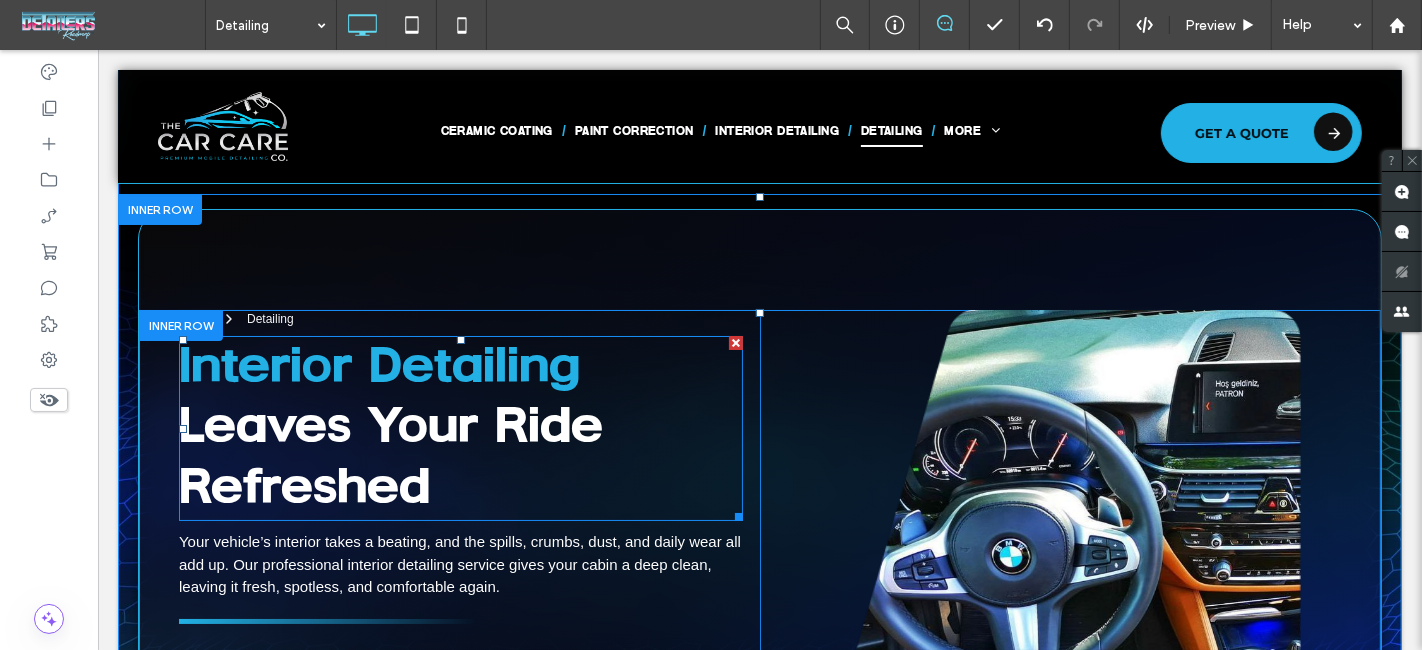 click on "Interior Detailing
Leaves Your Ride Refreshed" at bounding box center [460, 429] 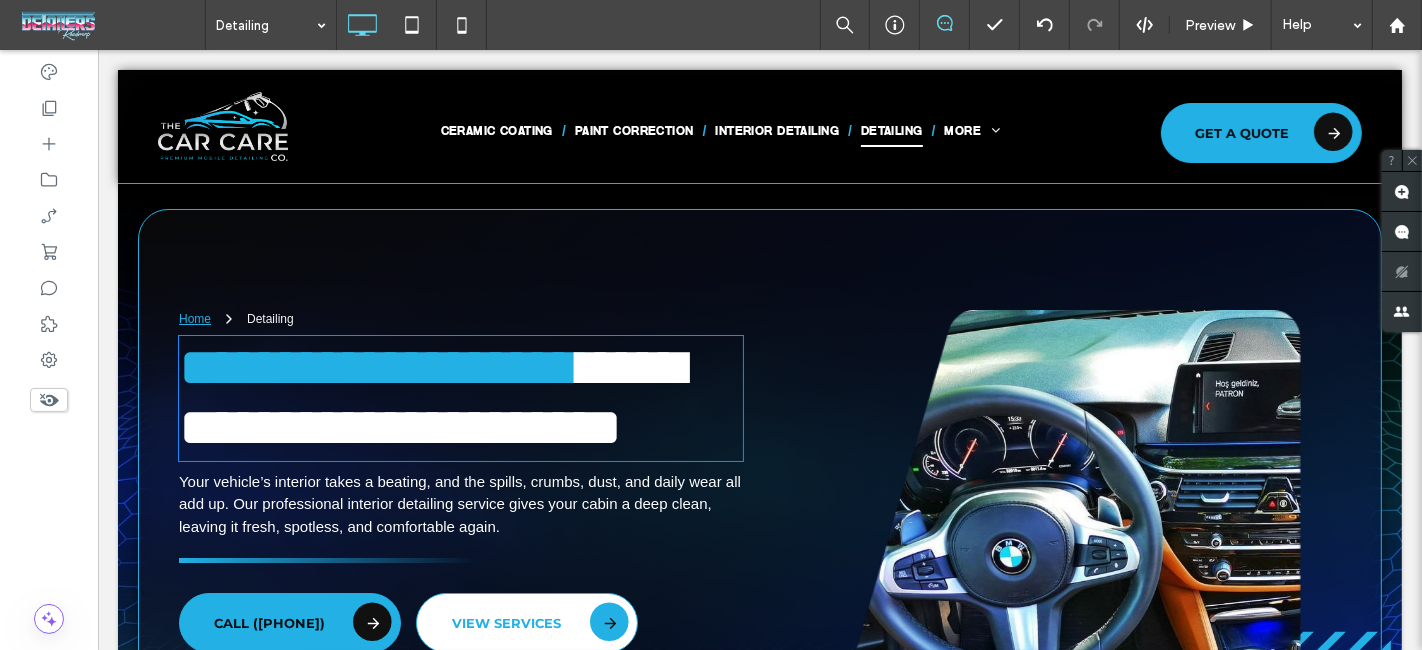 type on "******" 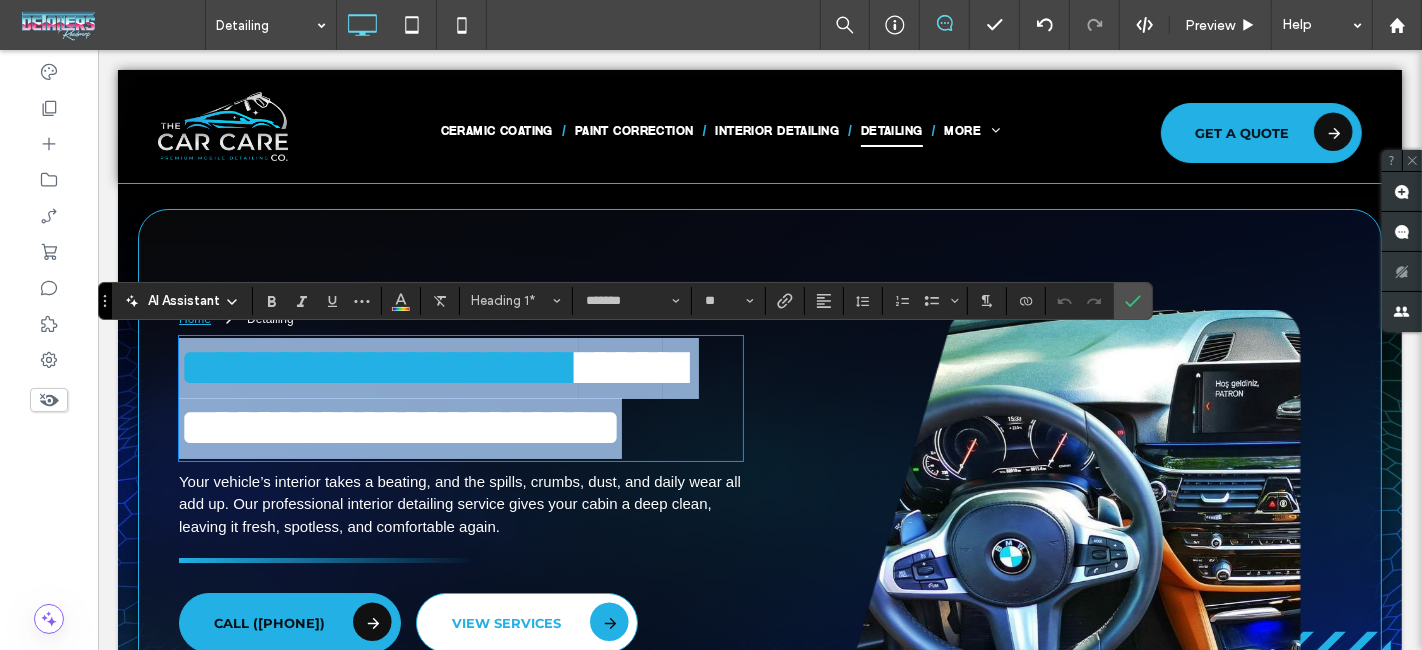 click on "**********" at bounding box center [460, 398] 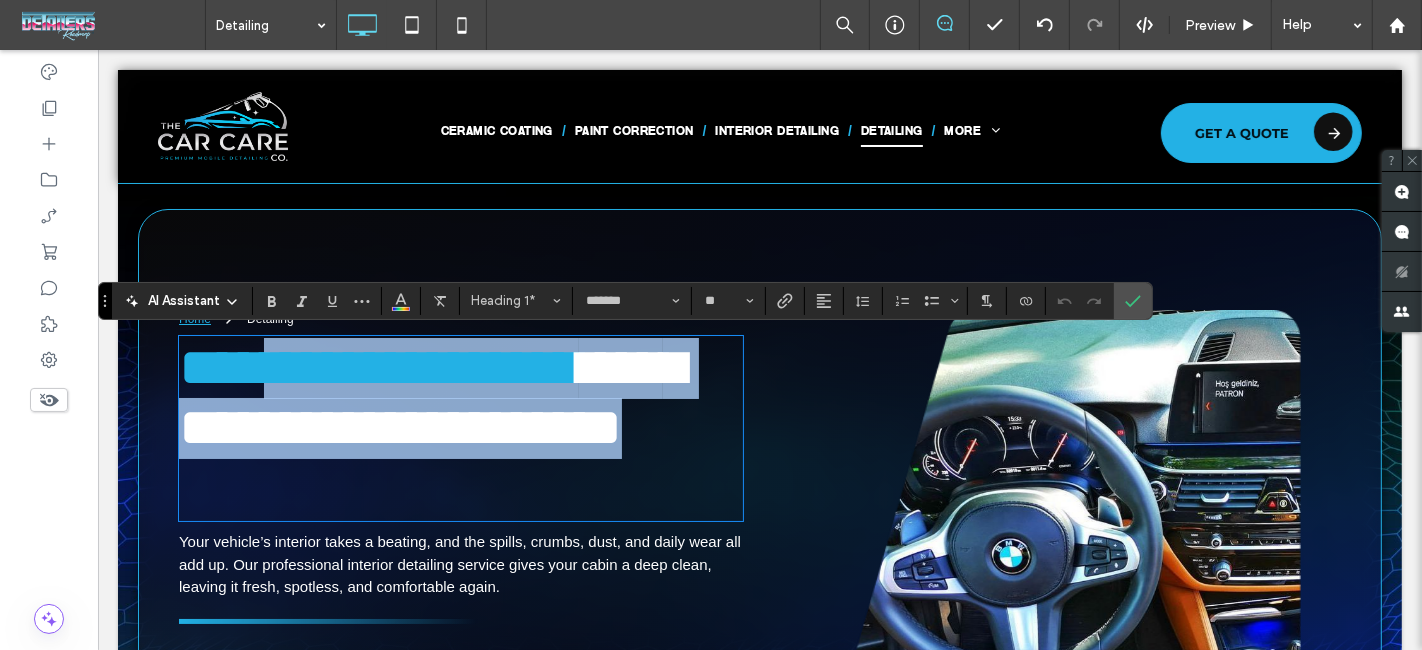 scroll, scrollTop: 0, scrollLeft: 0, axis: both 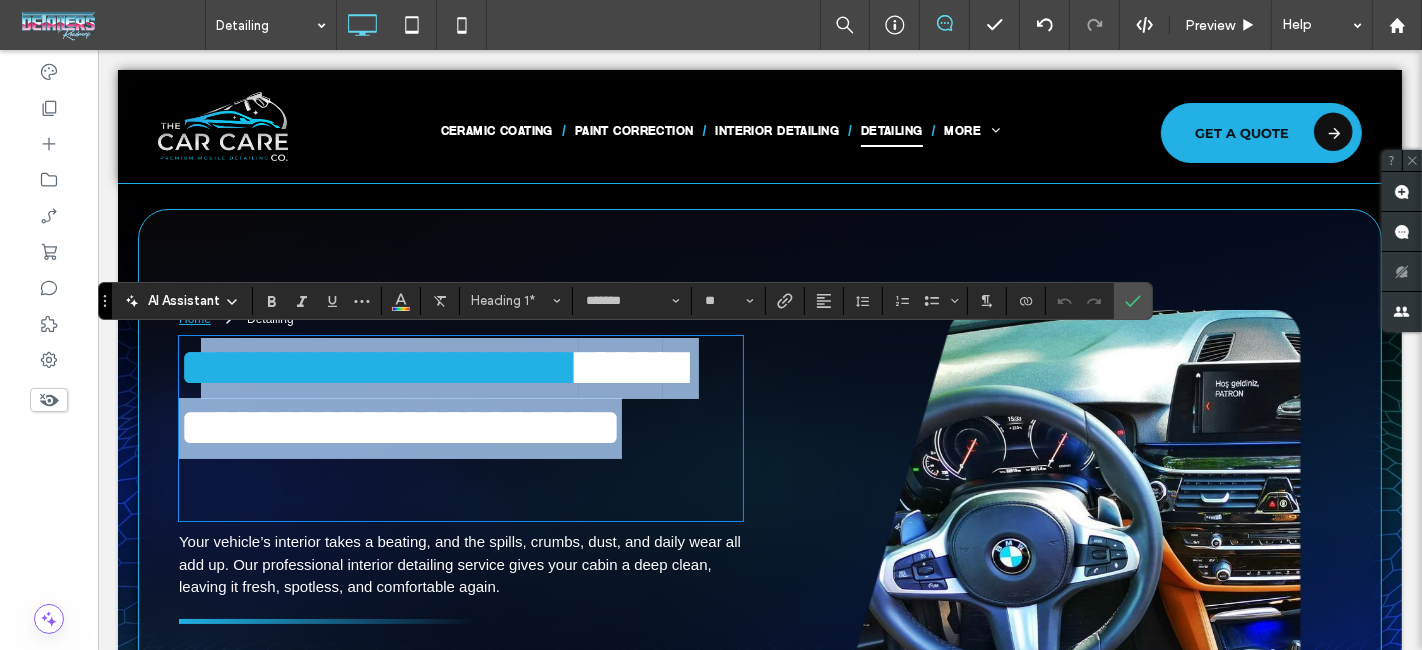 drag, startPoint x: 431, startPoint y: 497, endPoint x: 197, endPoint y: 378, distance: 262.52048 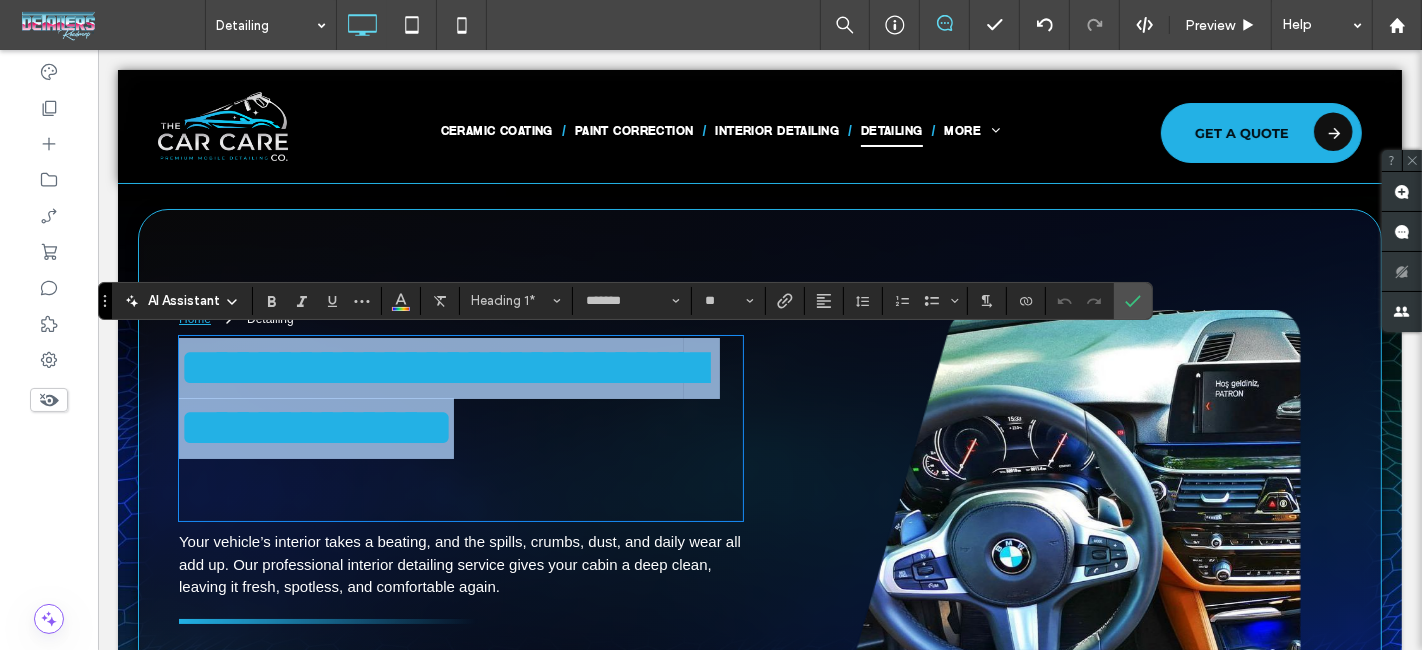 type on "*****" 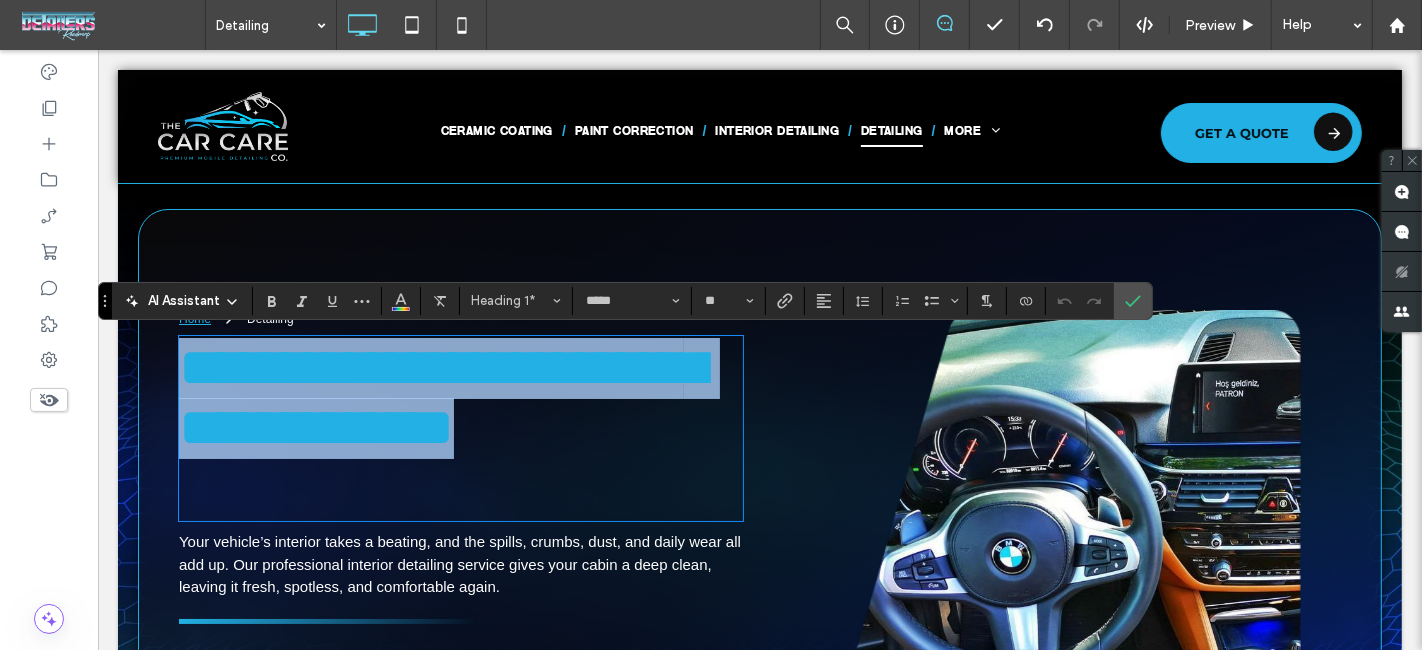 scroll, scrollTop: 0, scrollLeft: 0, axis: both 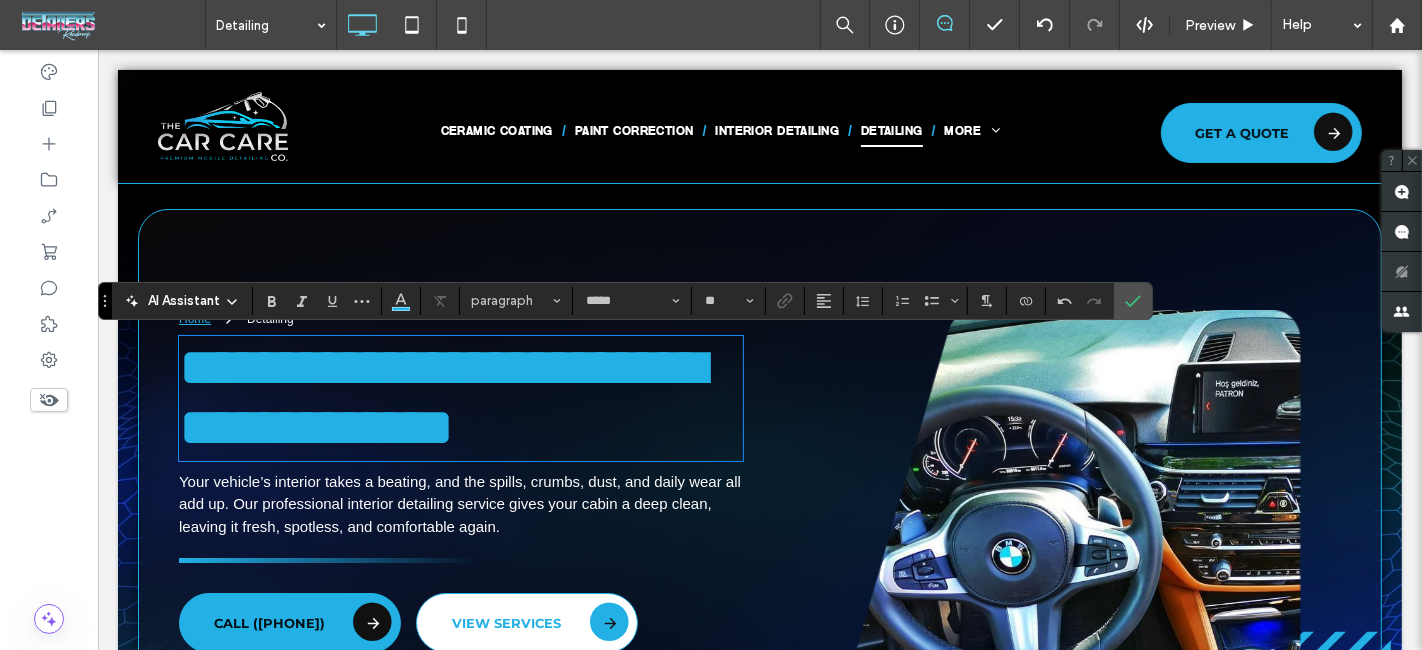 type on "******" 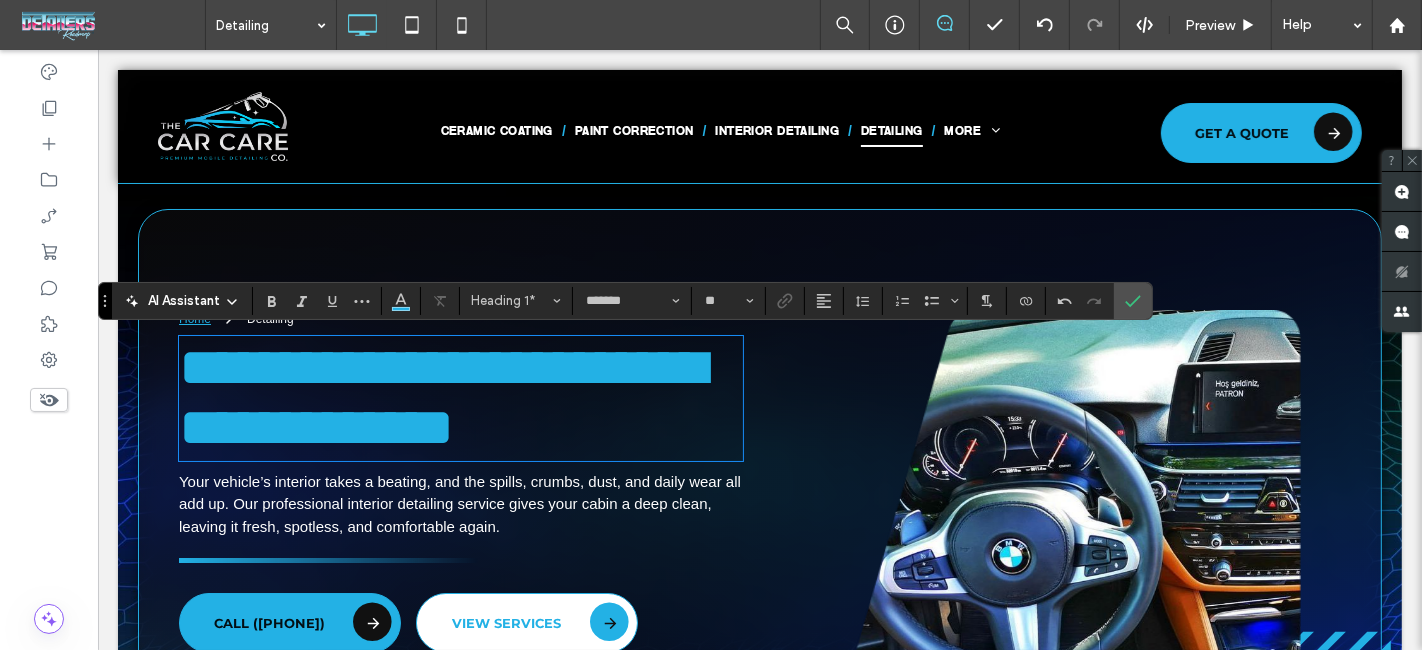 click on "**********" at bounding box center [441, 398] 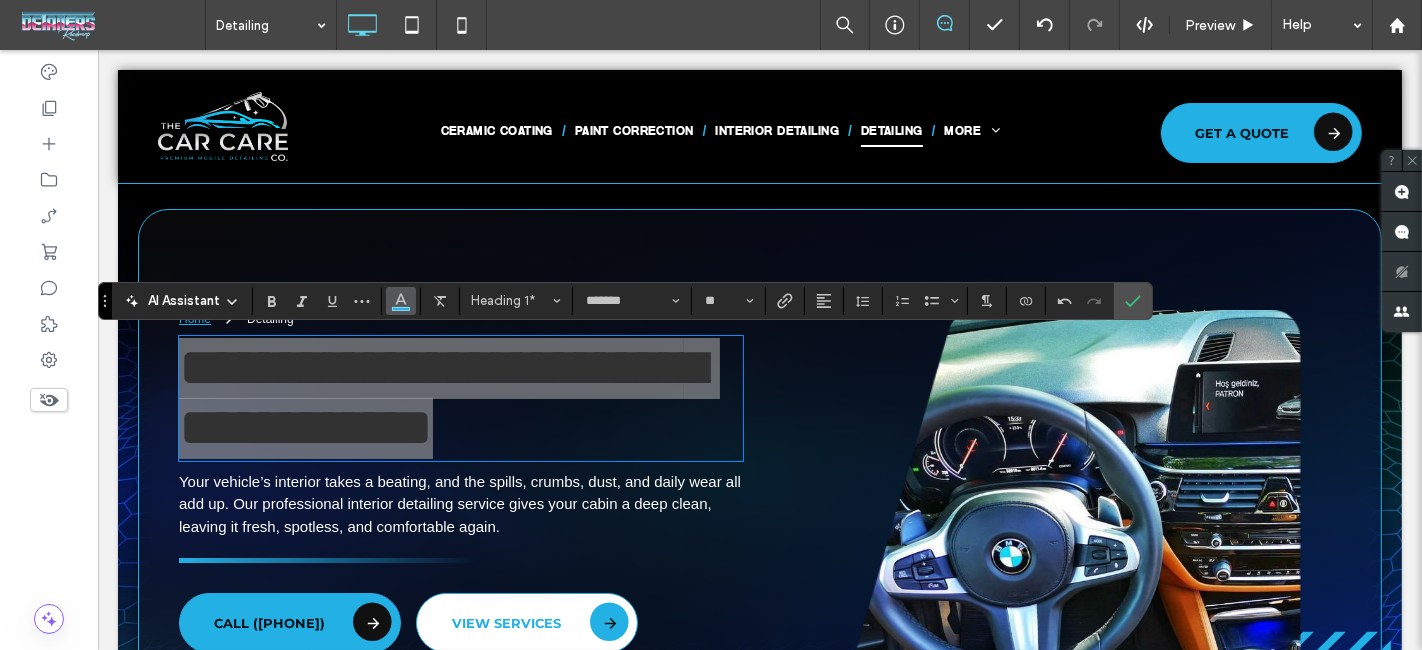 click 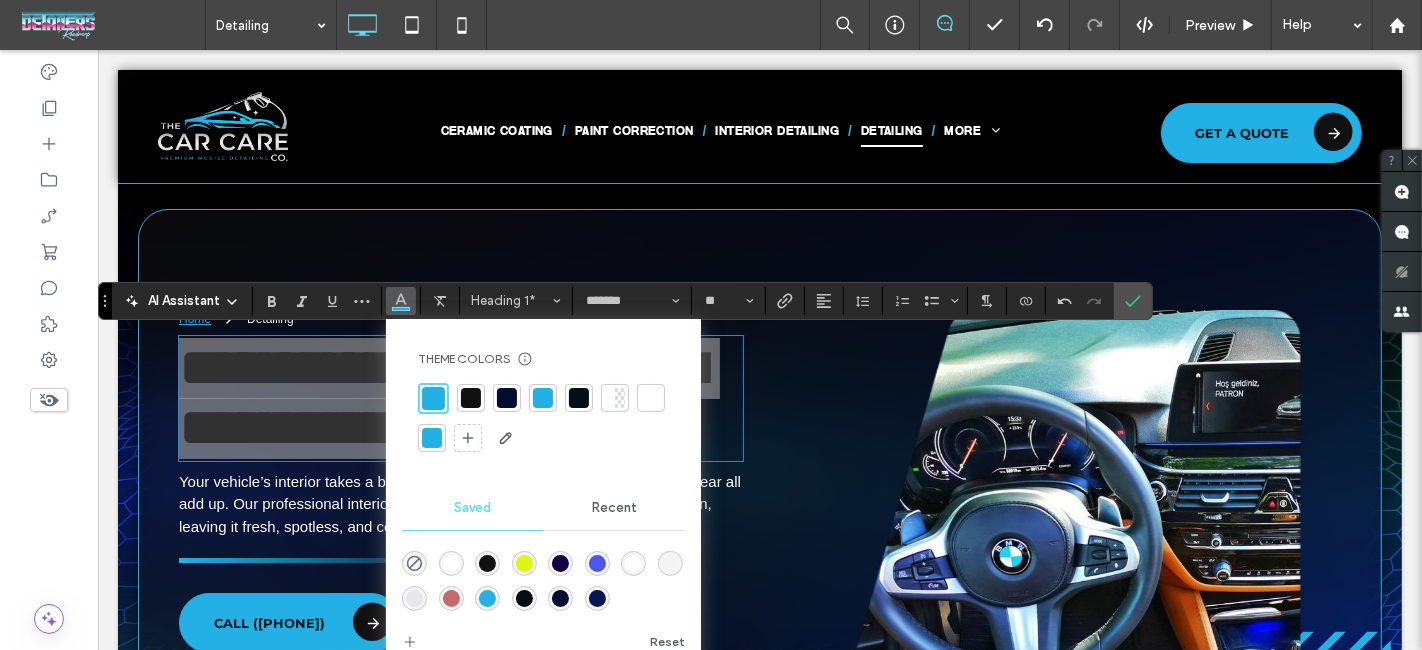 click at bounding box center (651, 398) 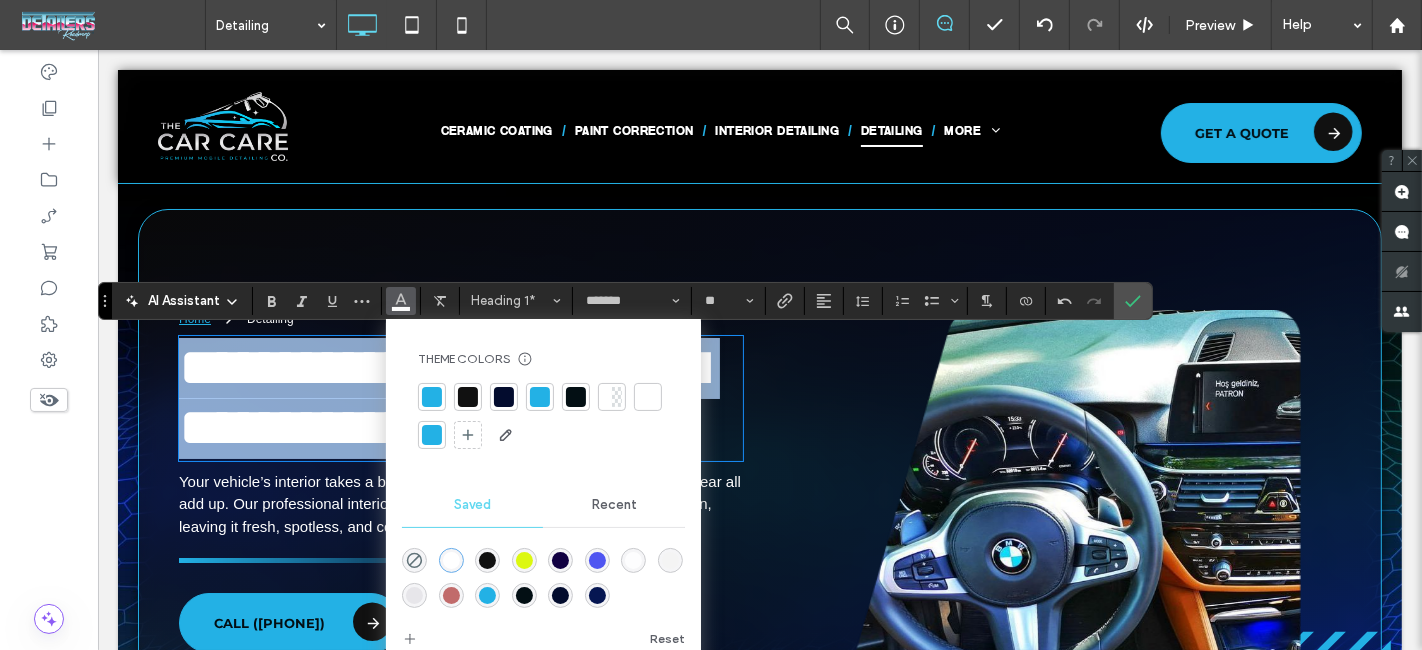 click on "**********" at bounding box center (441, 398) 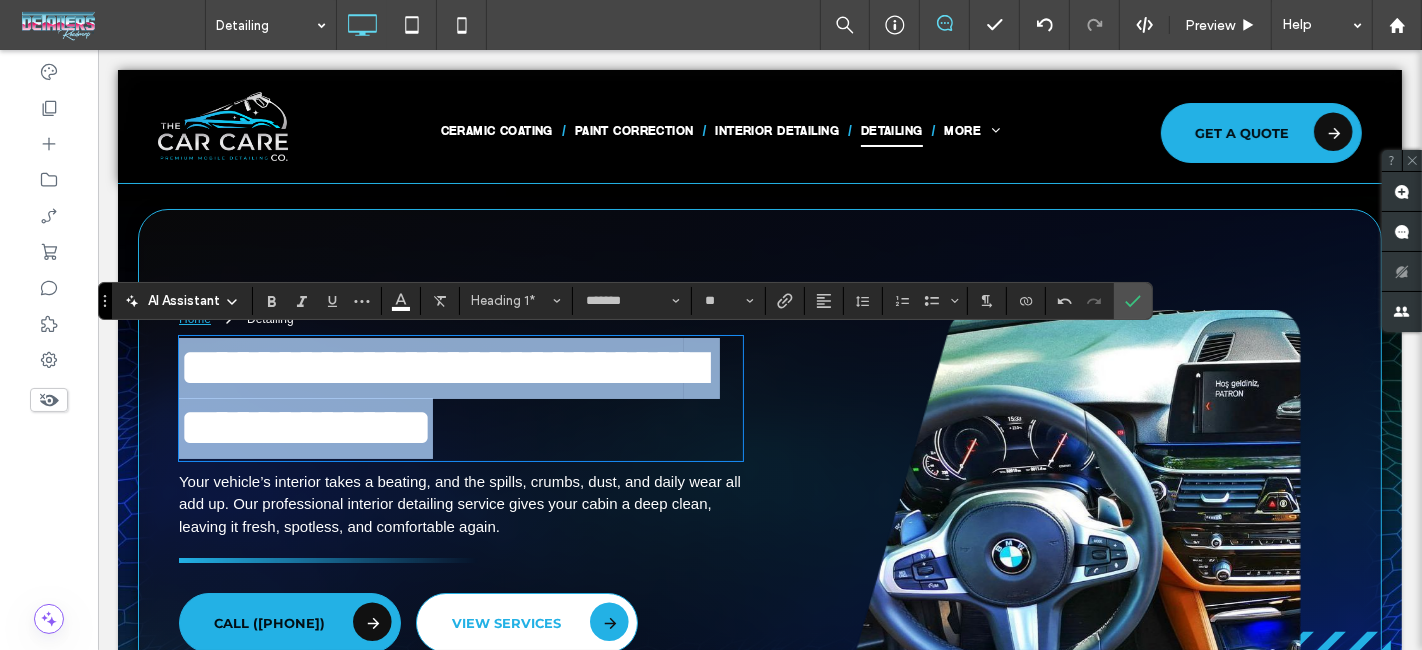 click on "**********" at bounding box center (441, 398) 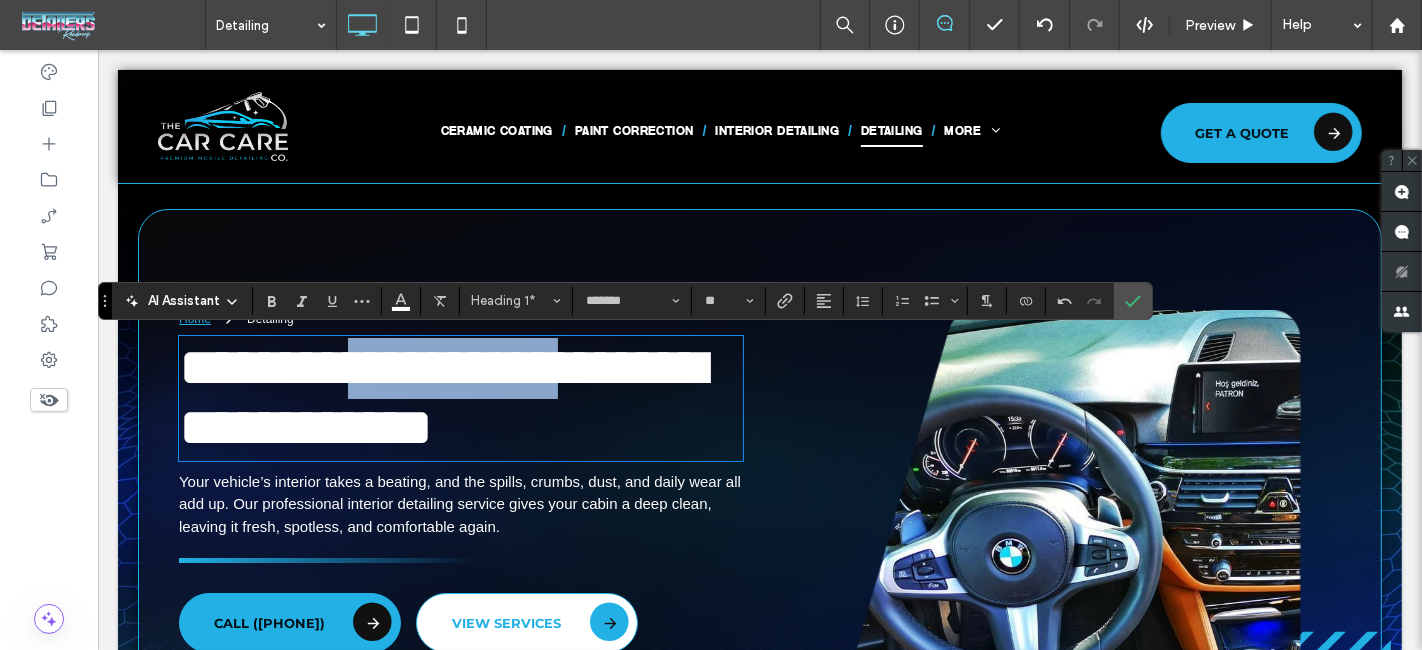 drag, startPoint x: 626, startPoint y: 374, endPoint x: 410, endPoint y: 376, distance: 216.00926 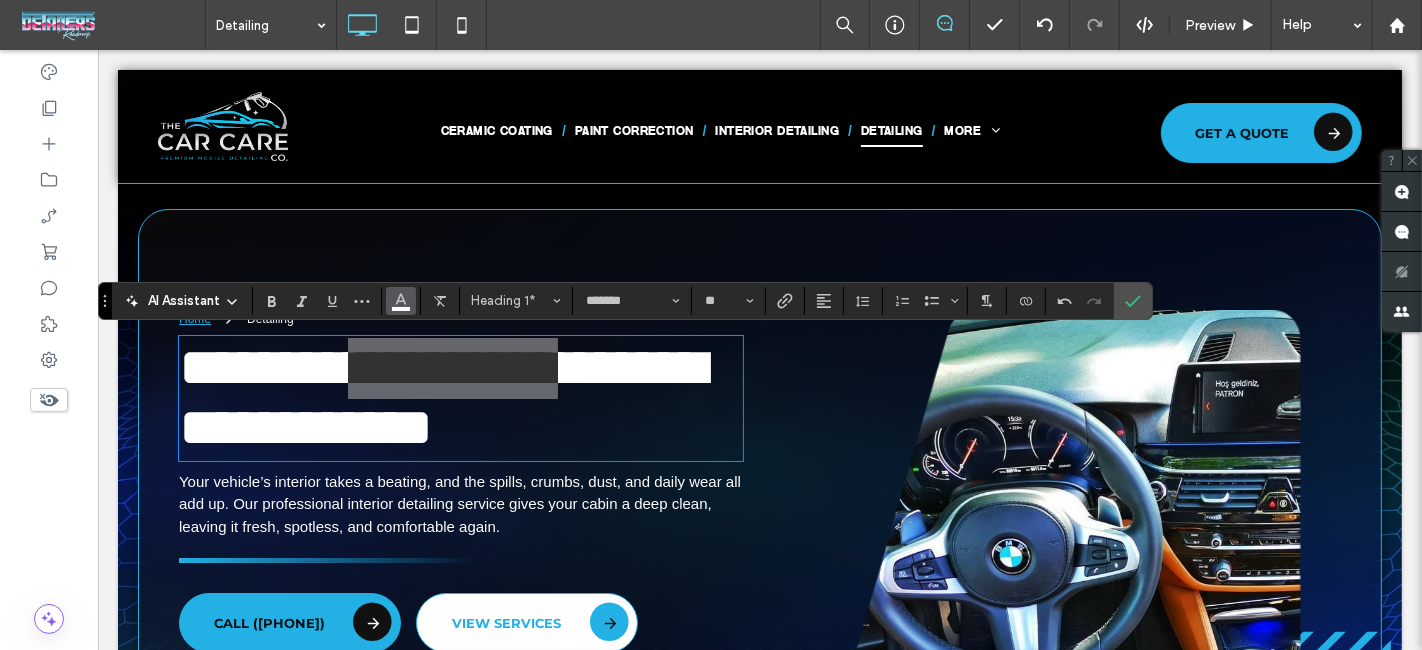 click 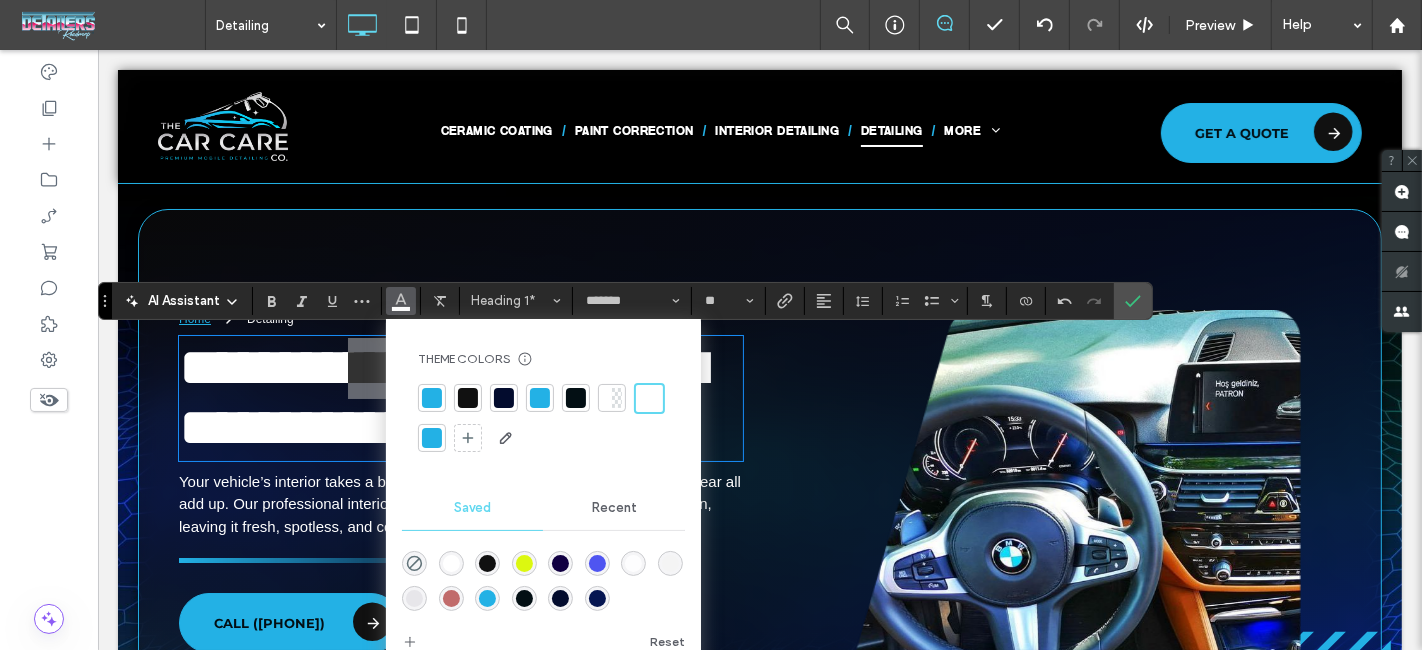 click at bounding box center (432, 398) 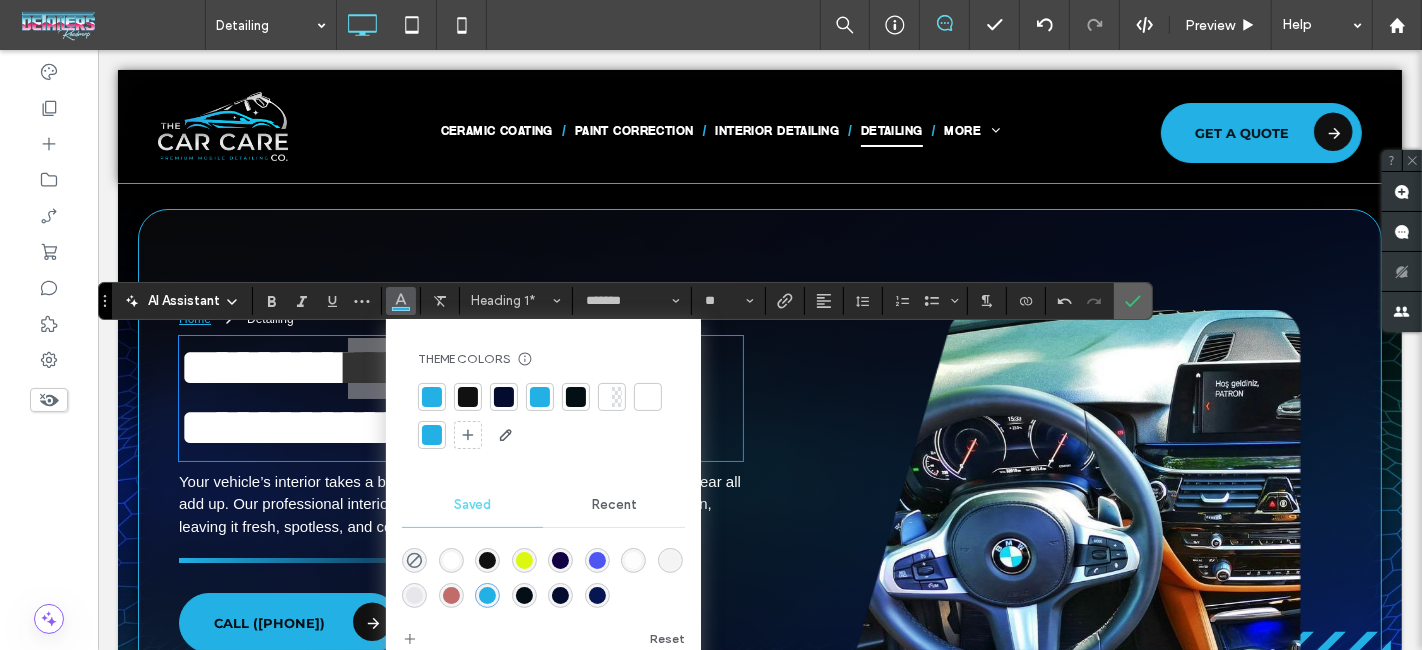 click 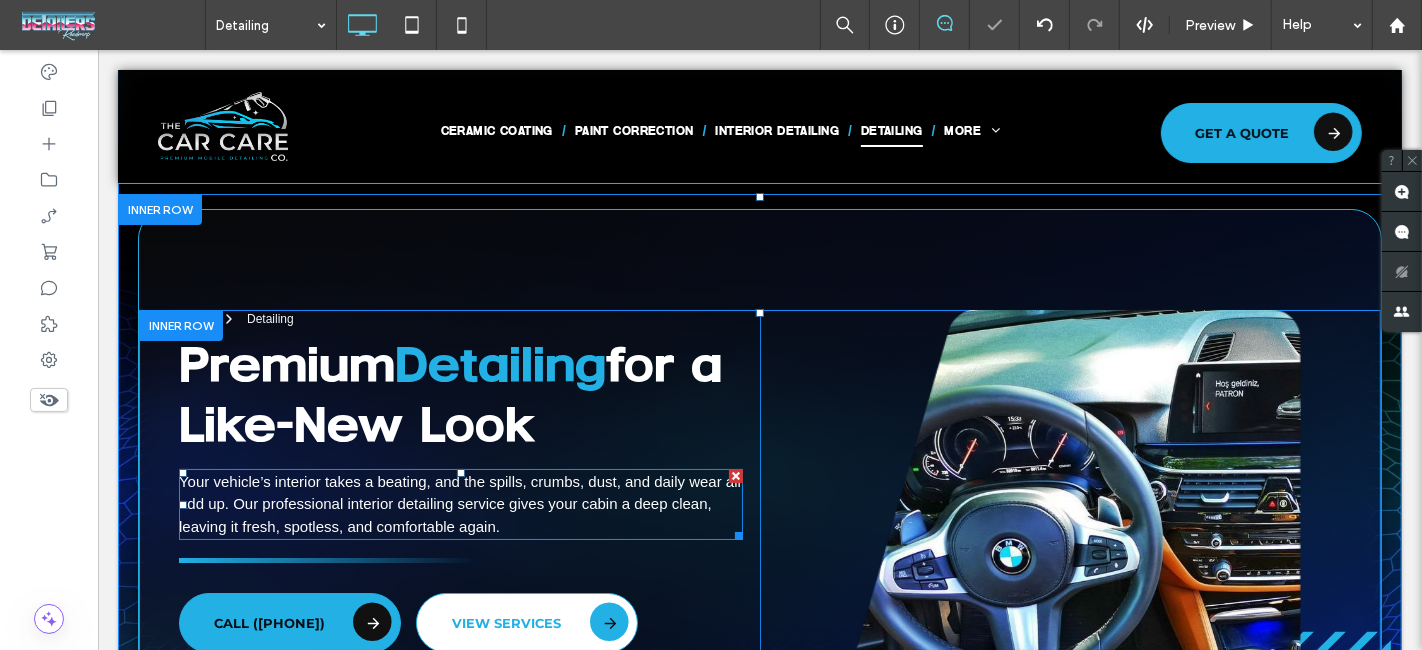 click on "Your vehicle’s interior takes a beating, and the spills, crumbs, dust, and daily wear all add up. Our professional interior detailing service gives your cabin a deep clean, leaving it fresh, spotless, and comfortable again." at bounding box center [460, 505] 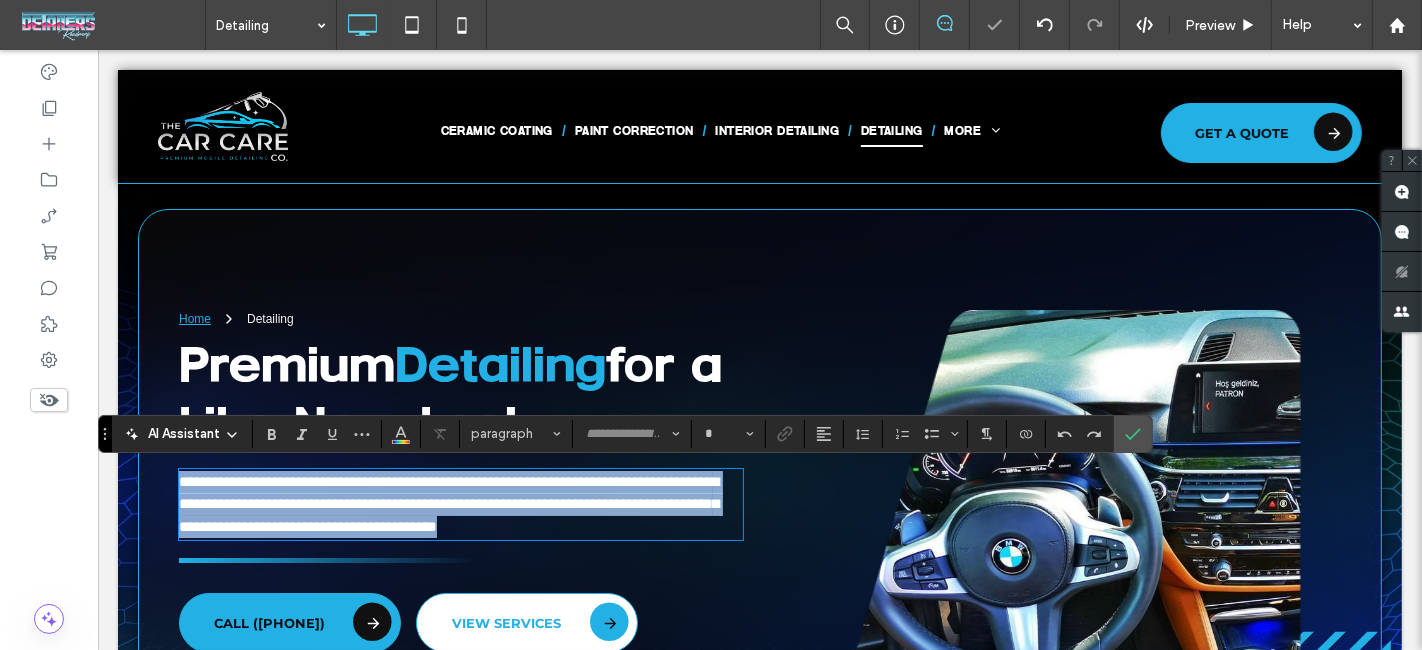 type on "*****" 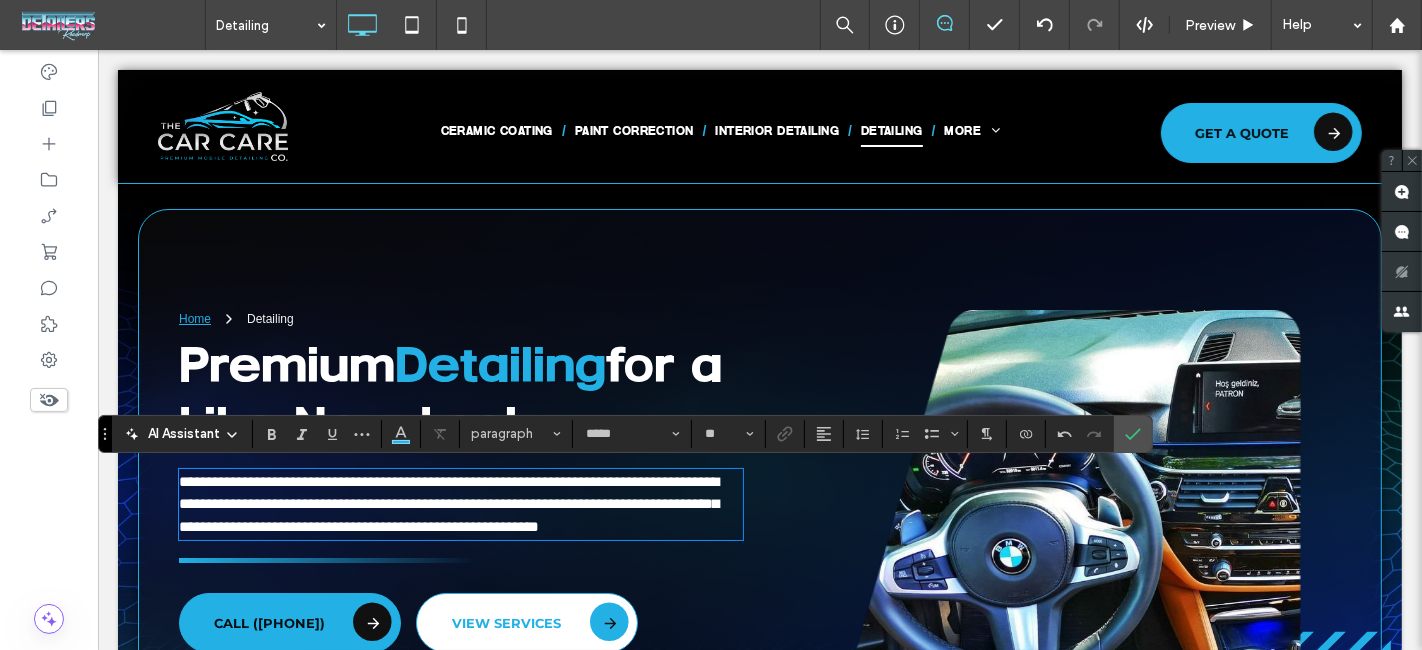 scroll, scrollTop: 0, scrollLeft: 0, axis: both 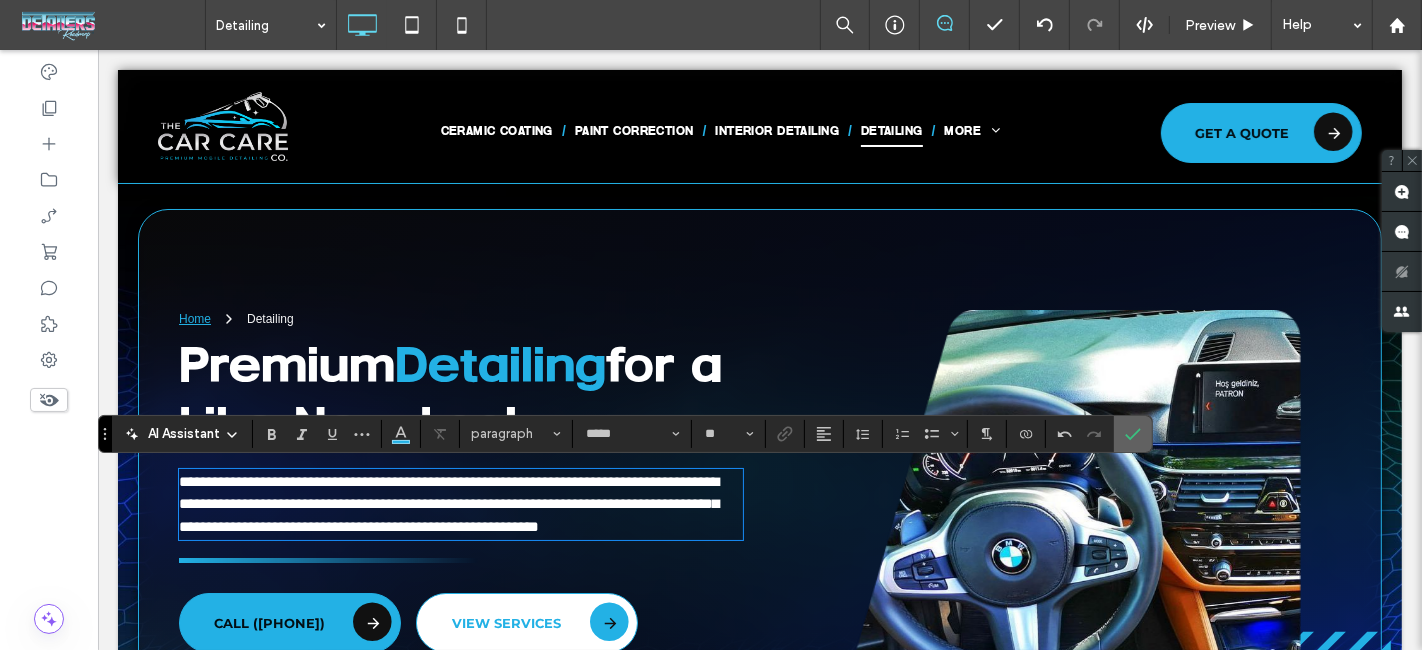 click 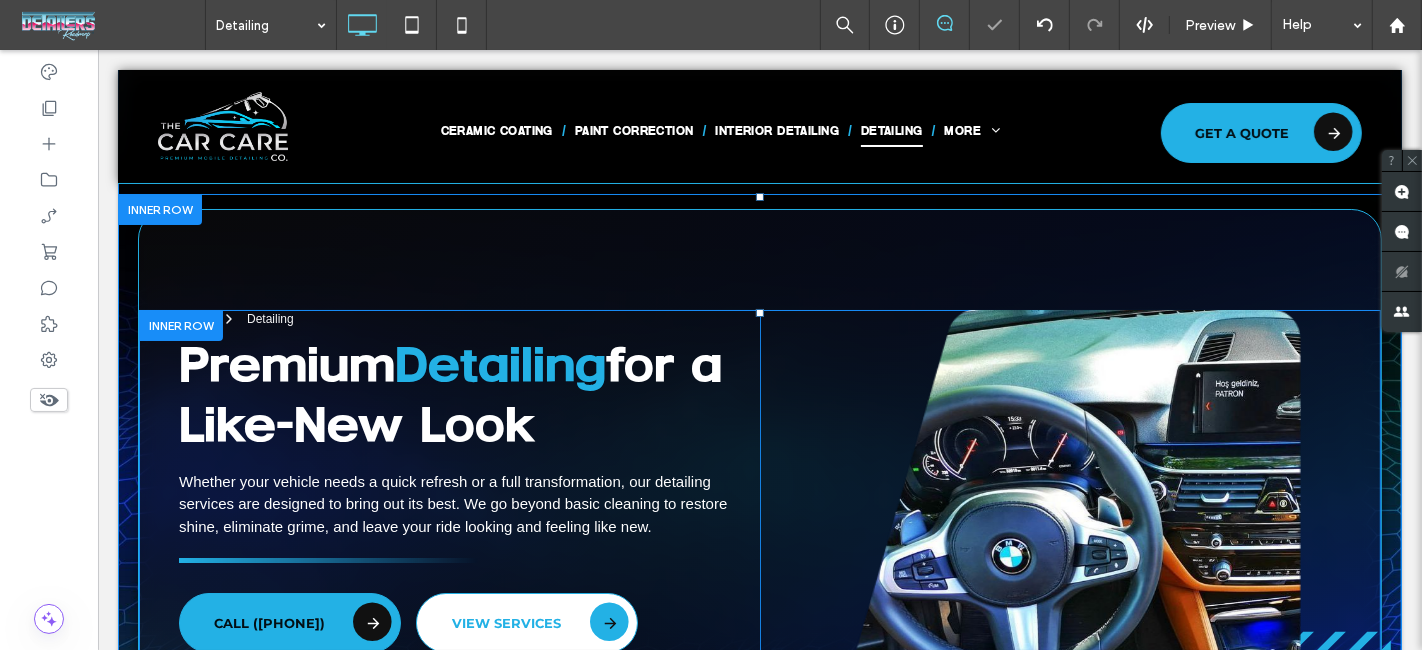 scroll, scrollTop: 333, scrollLeft: 0, axis: vertical 